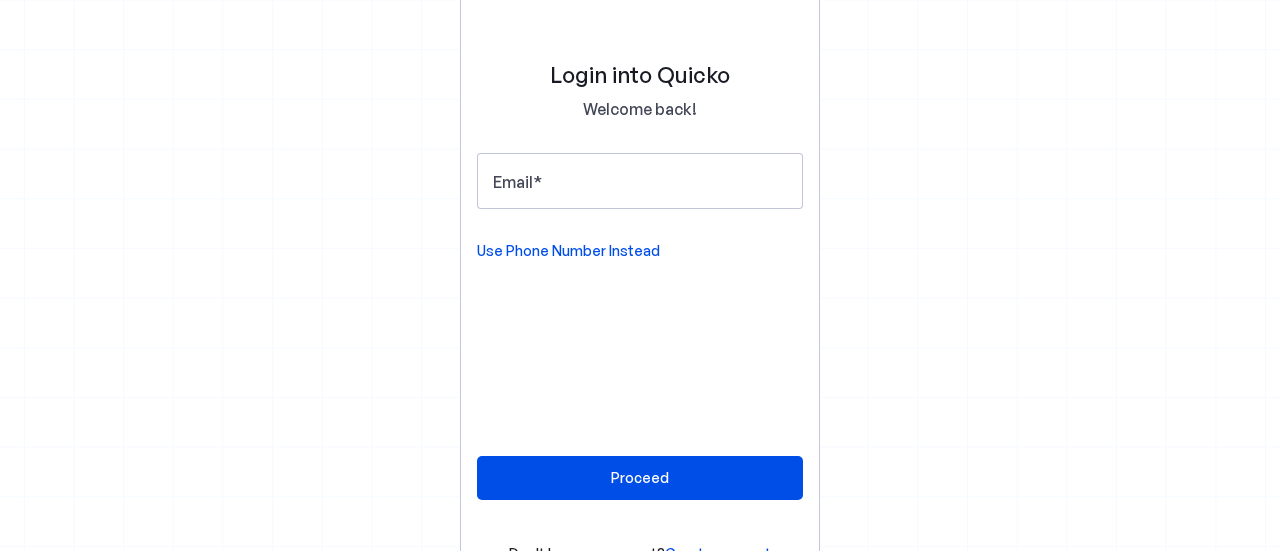 scroll, scrollTop: 0, scrollLeft: 0, axis: both 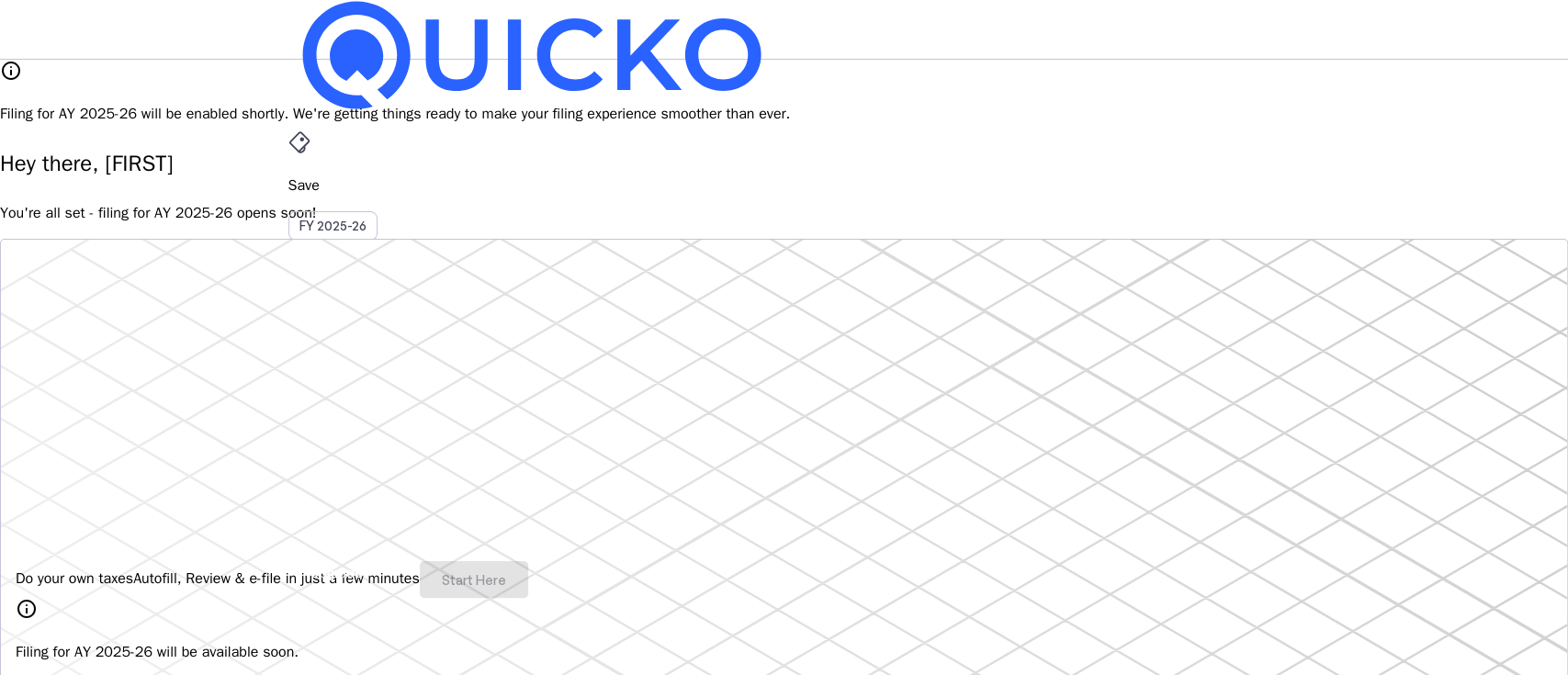 click on "Save" at bounding box center [784, 186] 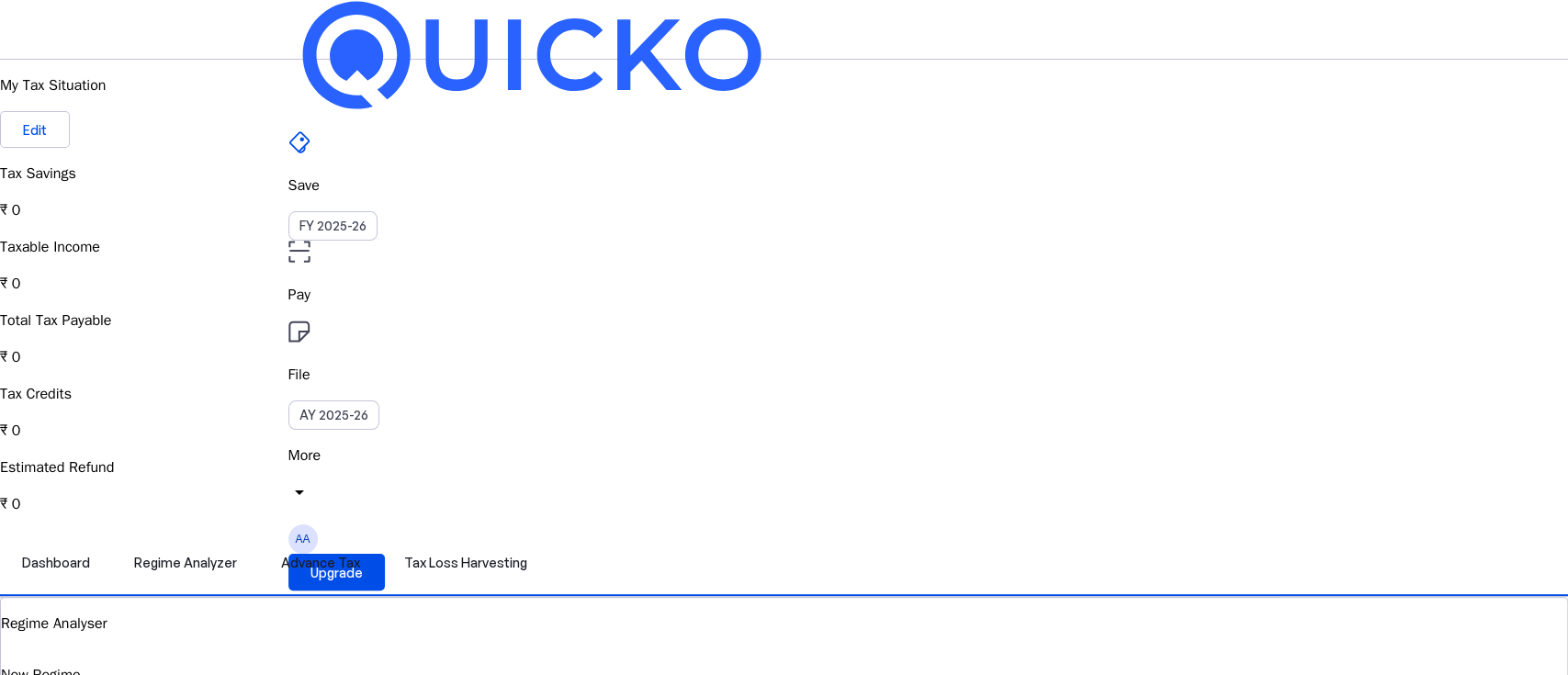 click on "File AY 2025-26" at bounding box center [784, 186] 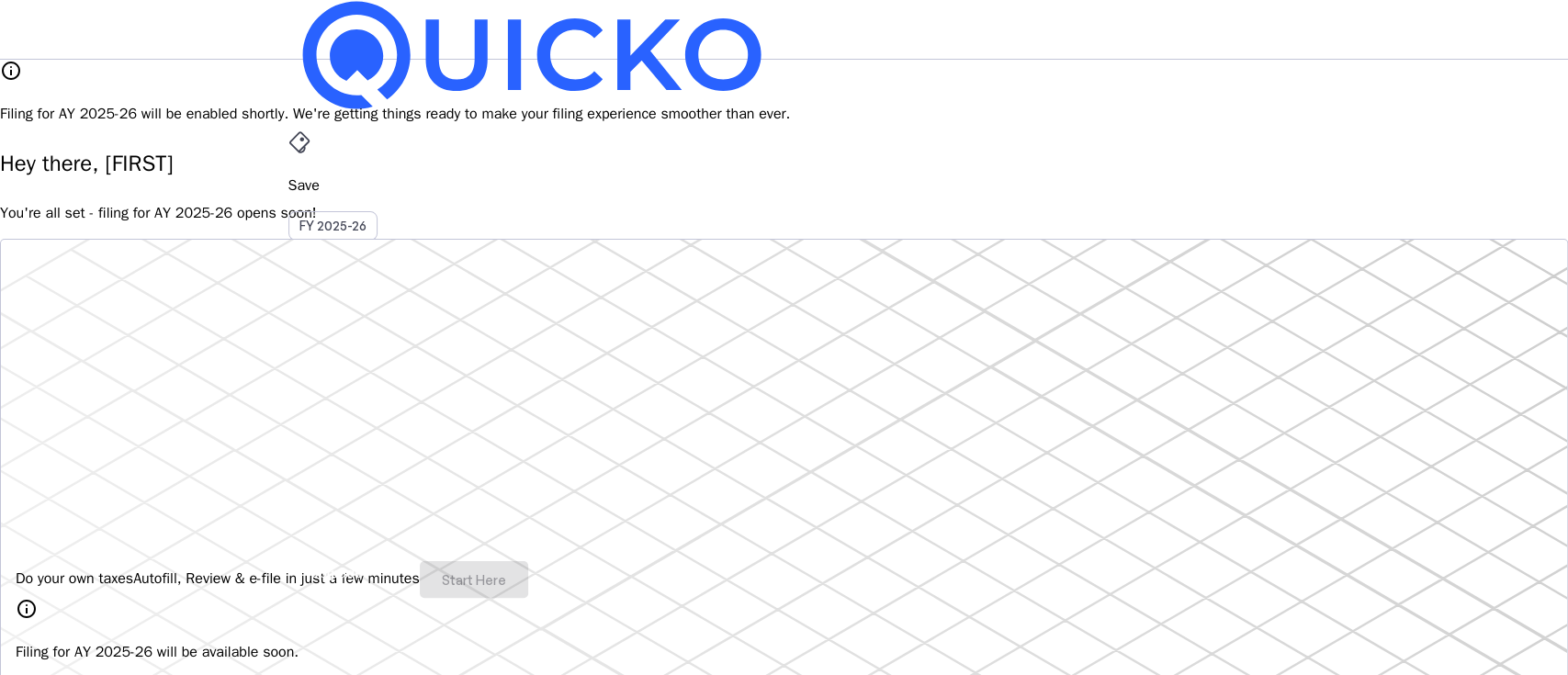 type 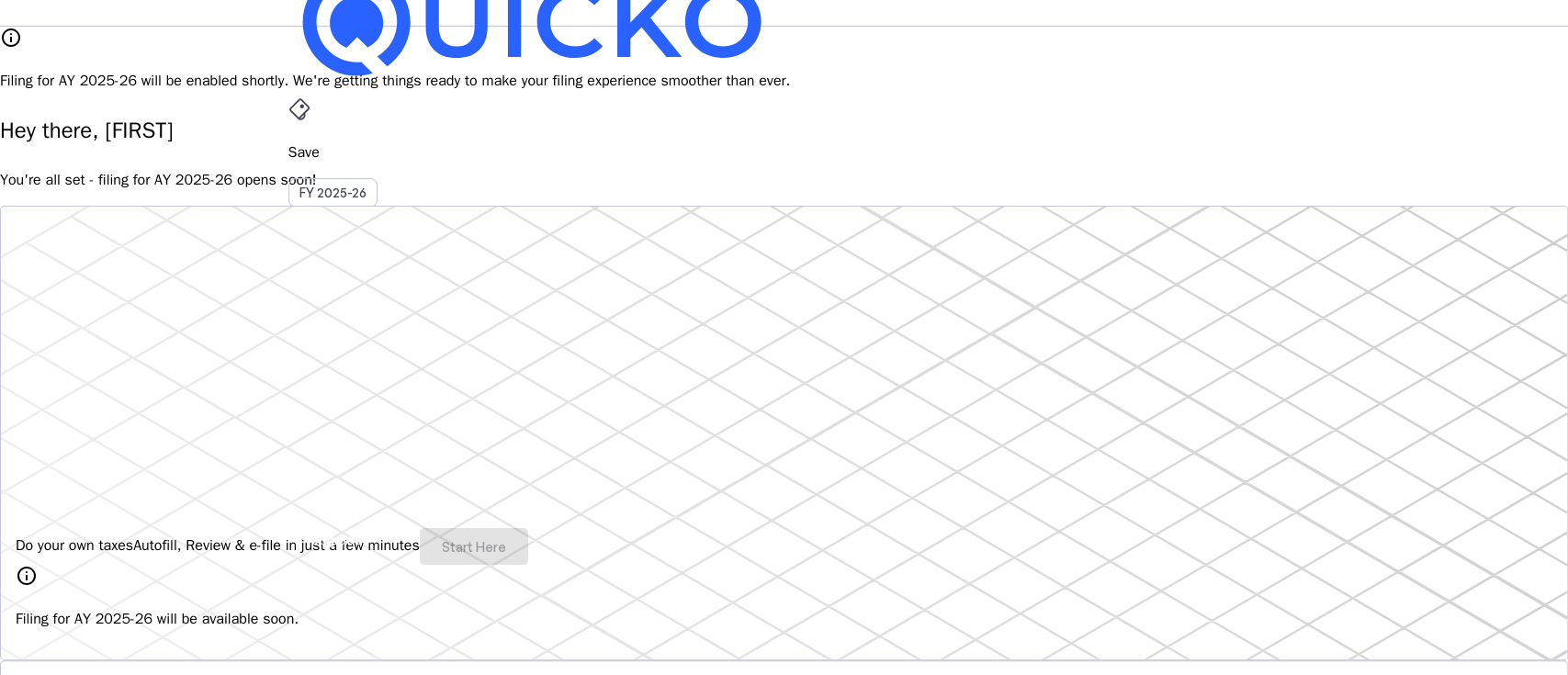scroll, scrollTop: 0, scrollLeft: 0, axis: both 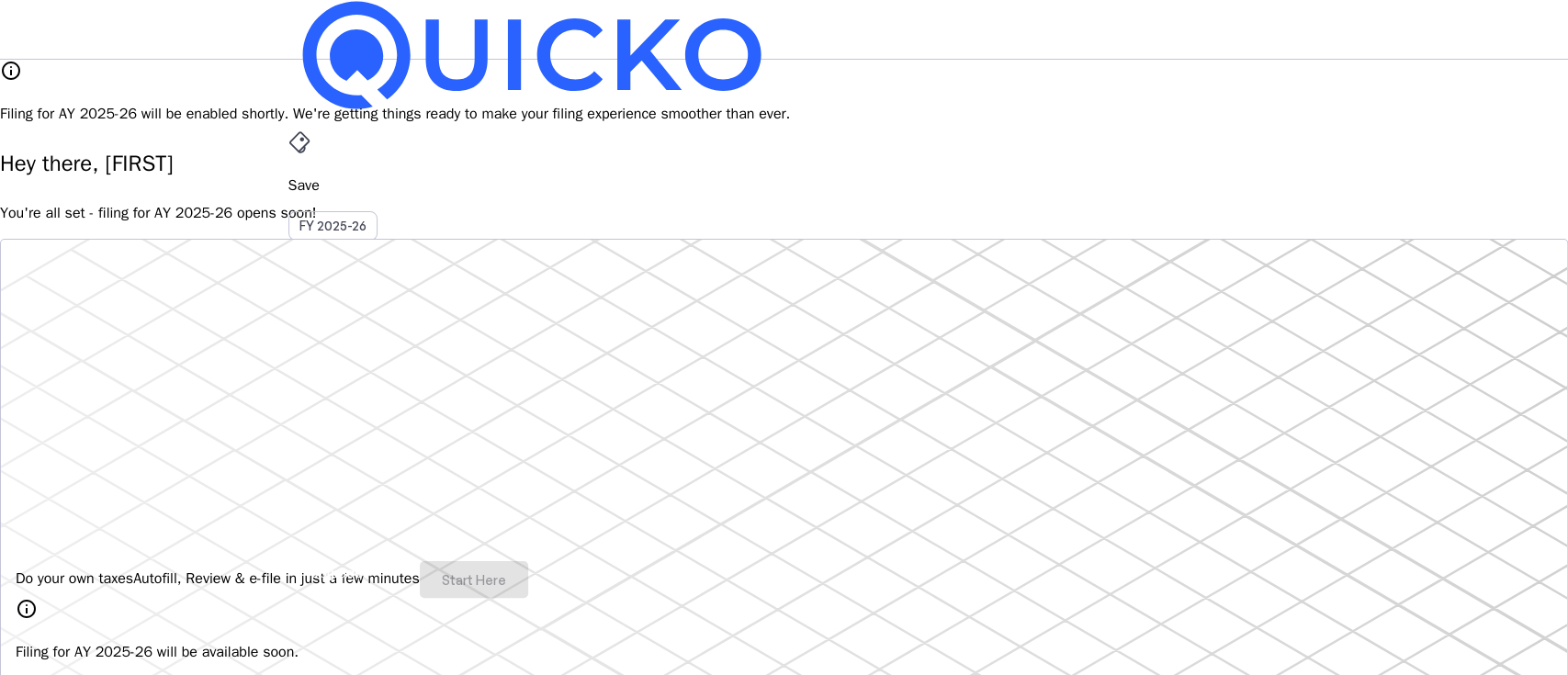 click on "File" at bounding box center (784, 375) 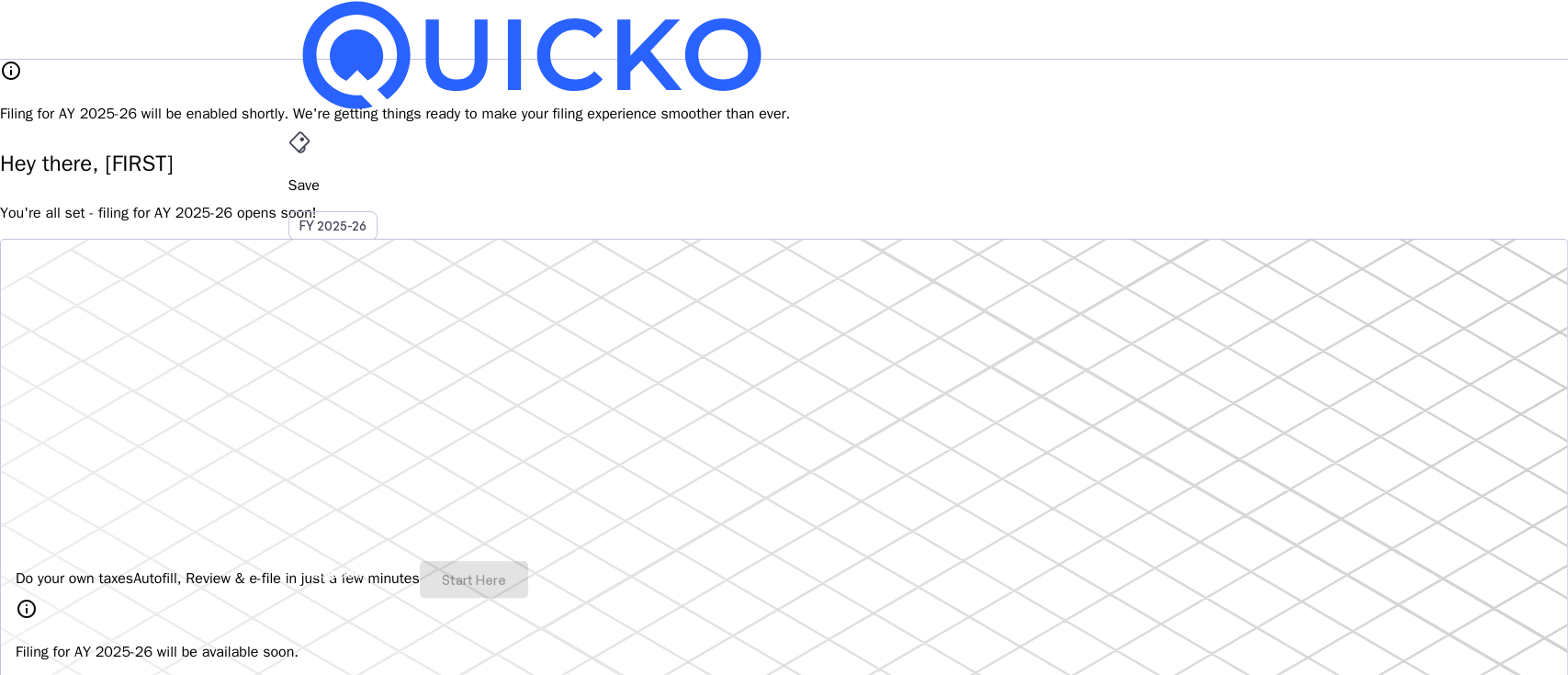 click on "AY 2025-26" at bounding box center (333, 415) 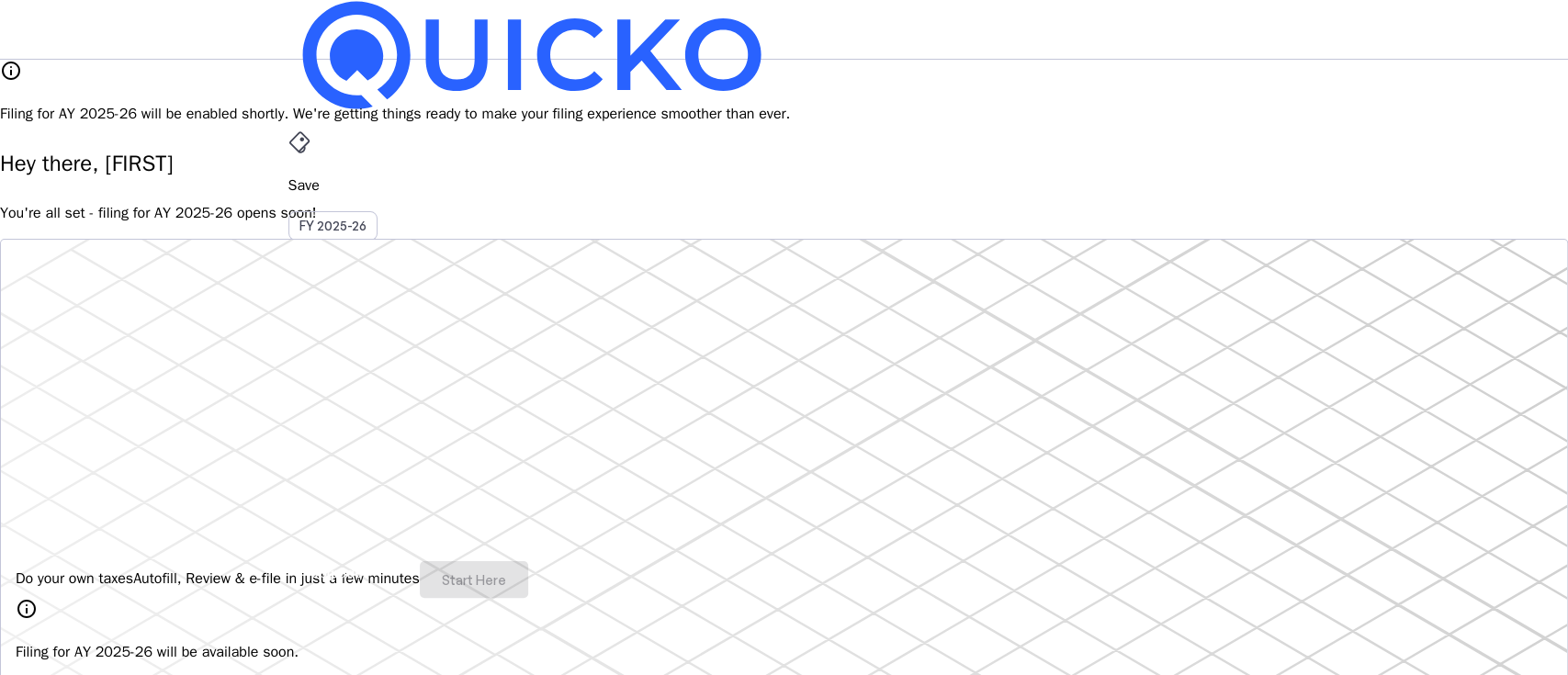 click on "More" at bounding box center [784, 456] 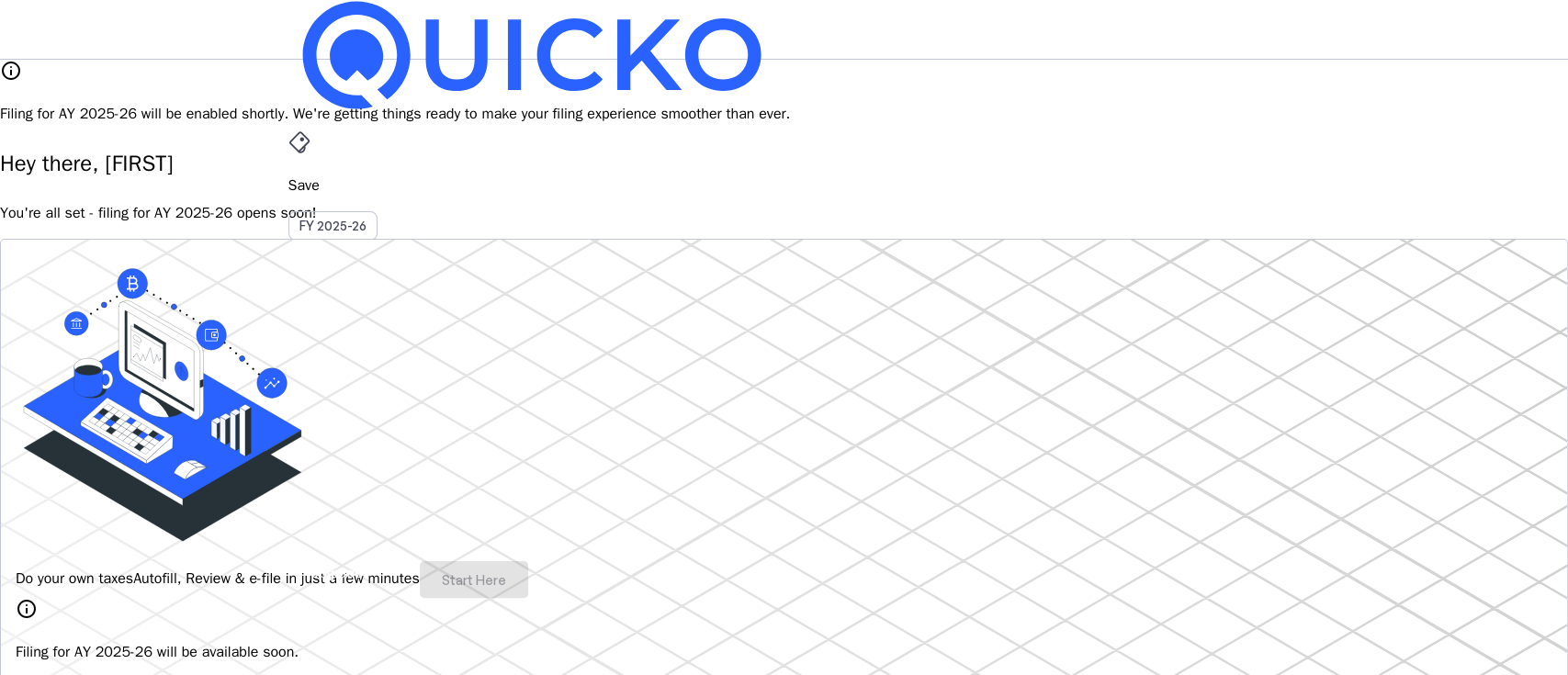click at bounding box center [784, 3082] 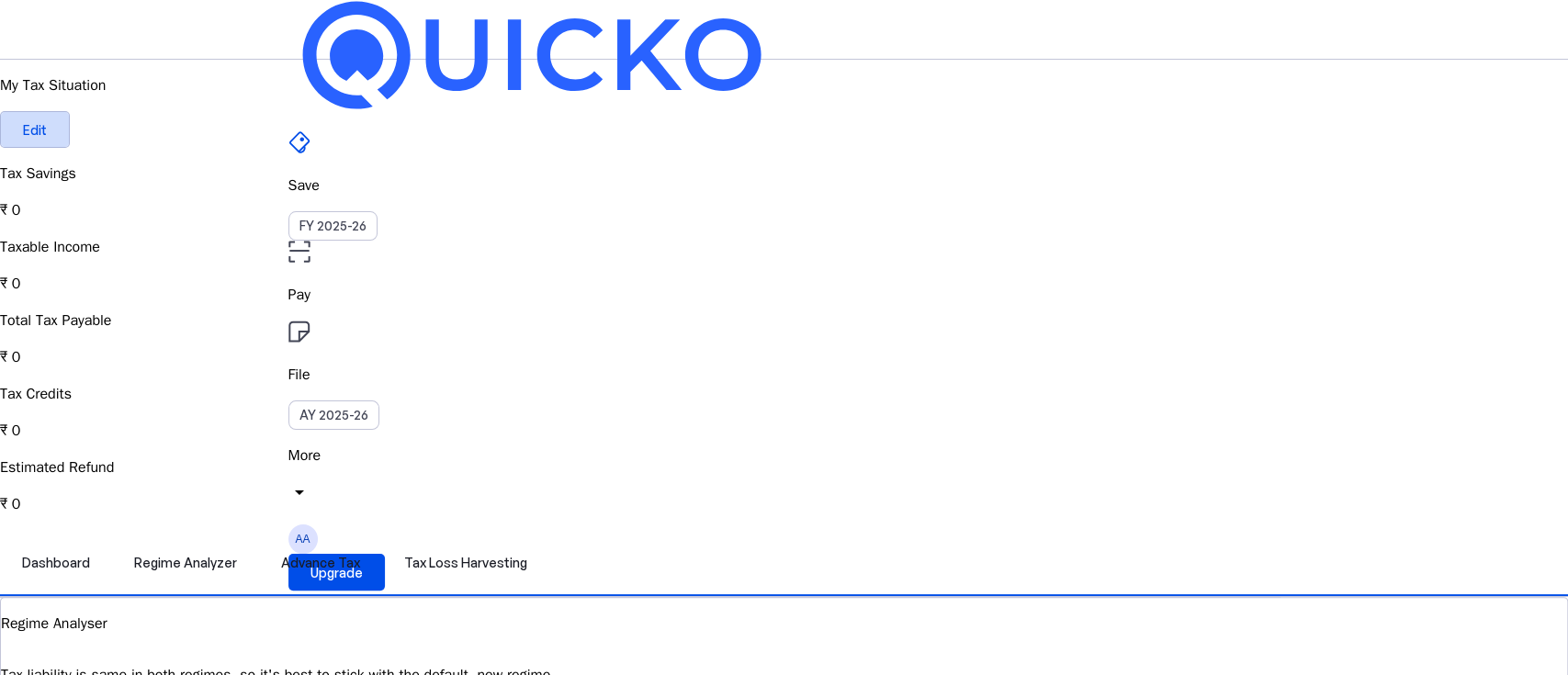 click on "Edit" at bounding box center [35, 129] 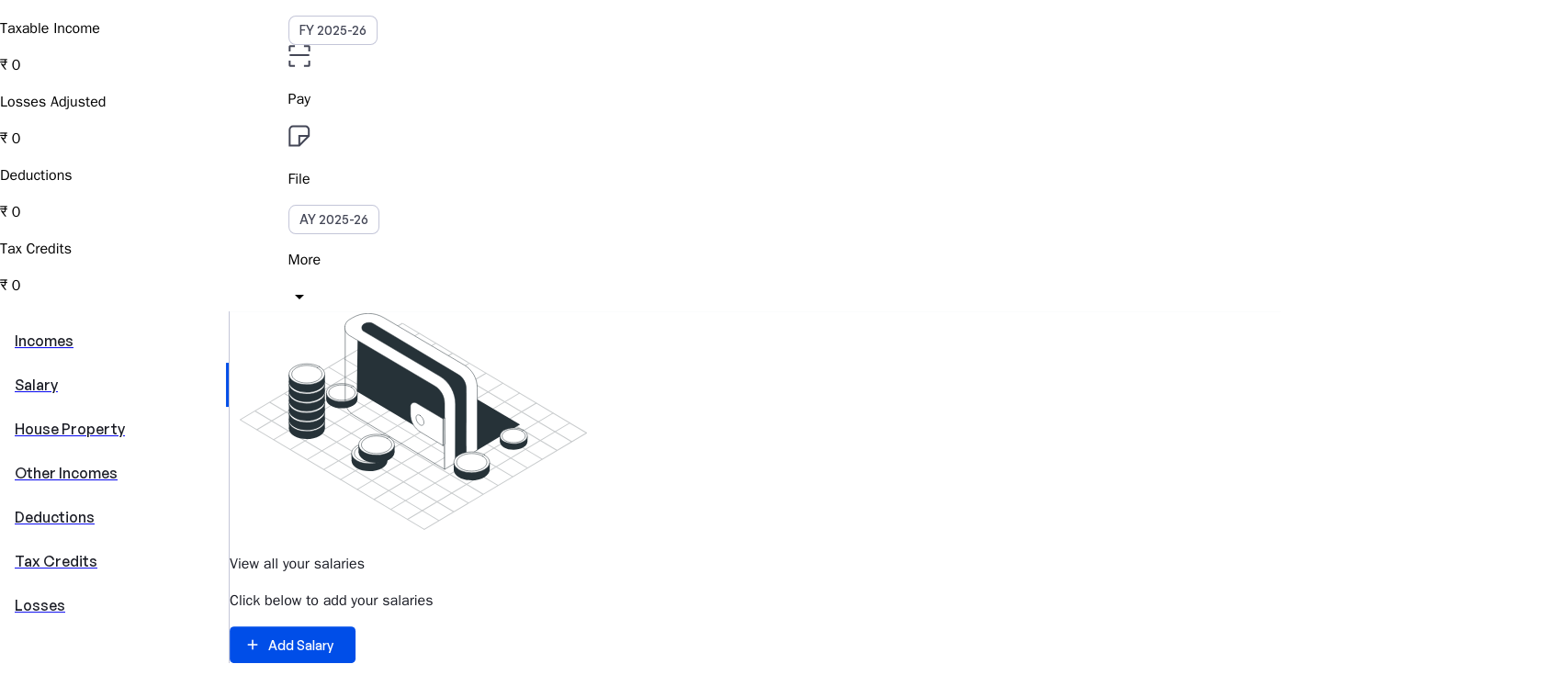 scroll, scrollTop: 244, scrollLeft: 0, axis: vertical 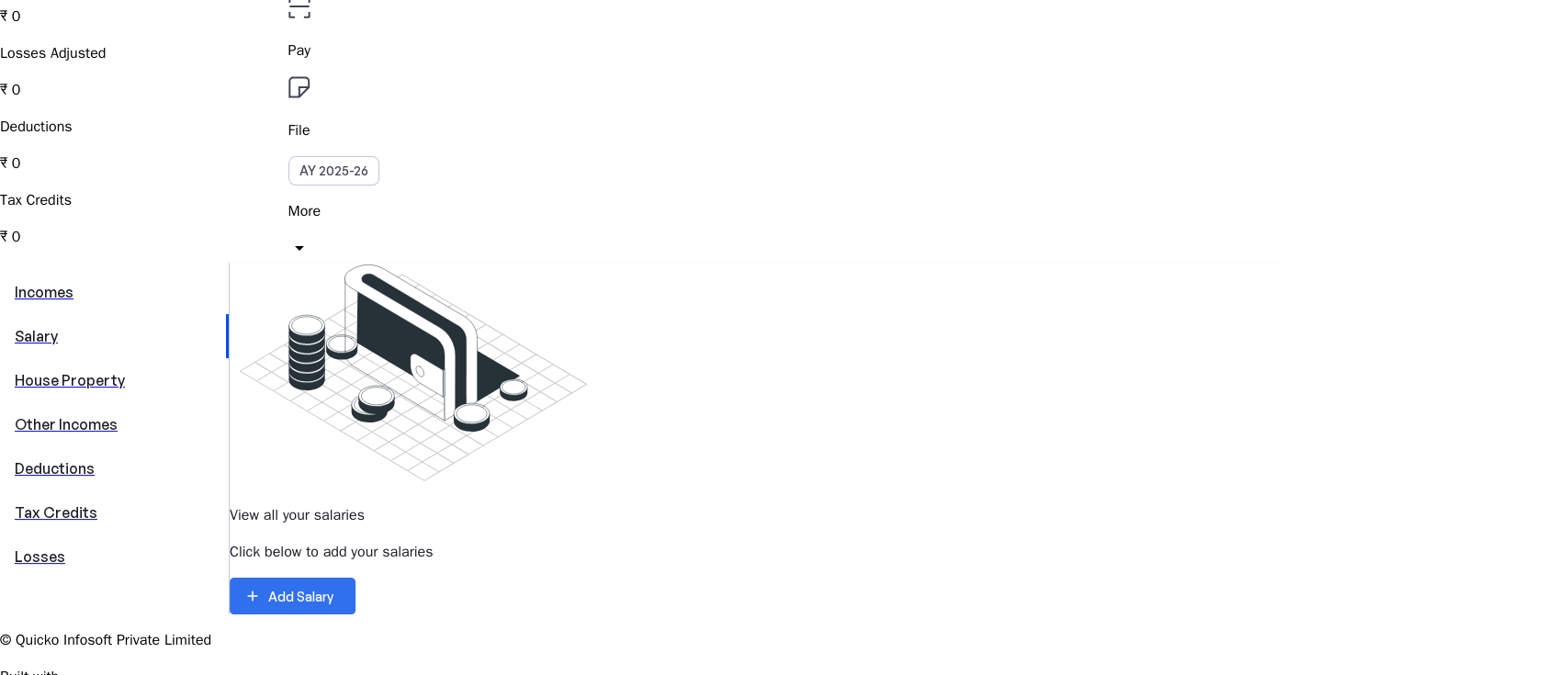 click on "Add Salary" at bounding box center (300, 596) 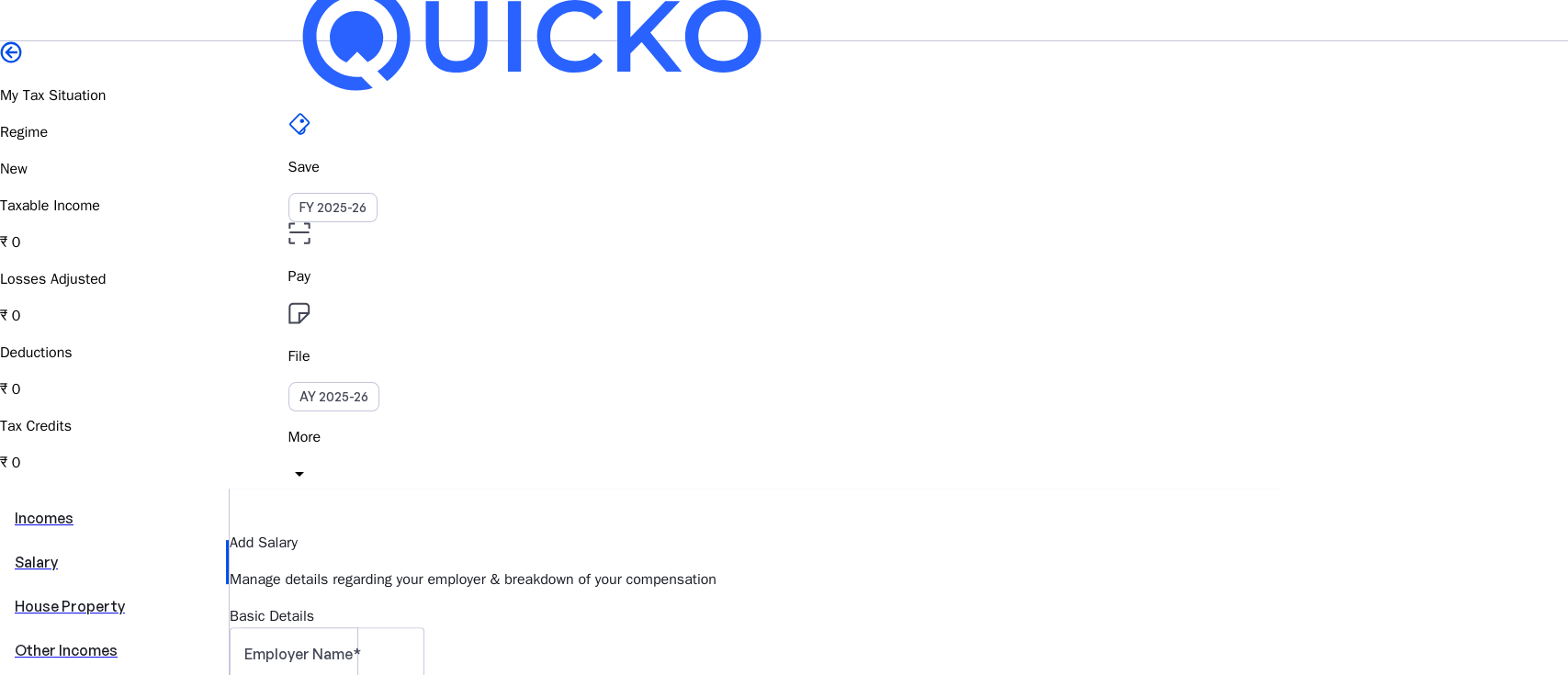 scroll, scrollTop: 0, scrollLeft: 0, axis: both 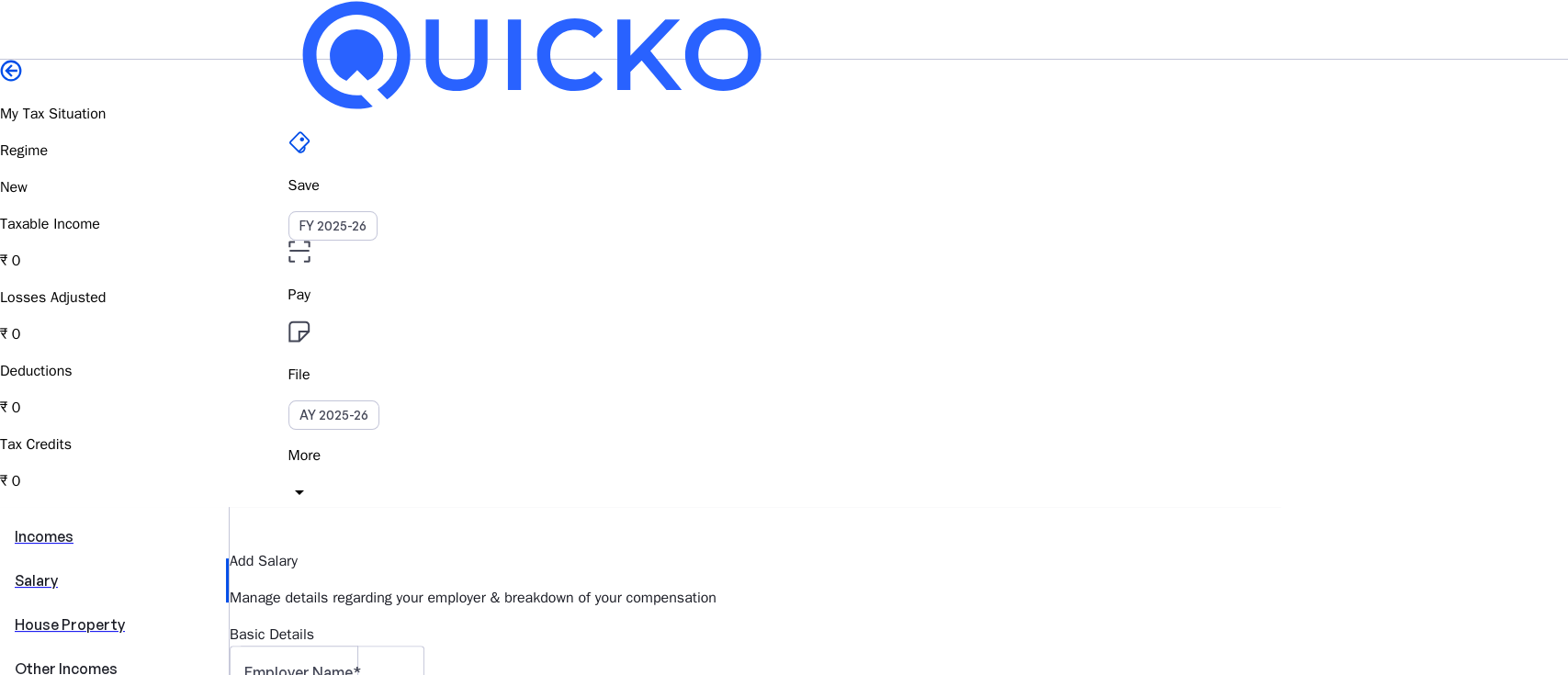 click on "Save FY 2025-26  Pay   File AY 2025-26  More  arrow_drop_down  AA   Upgrade" at bounding box center (784, 29) 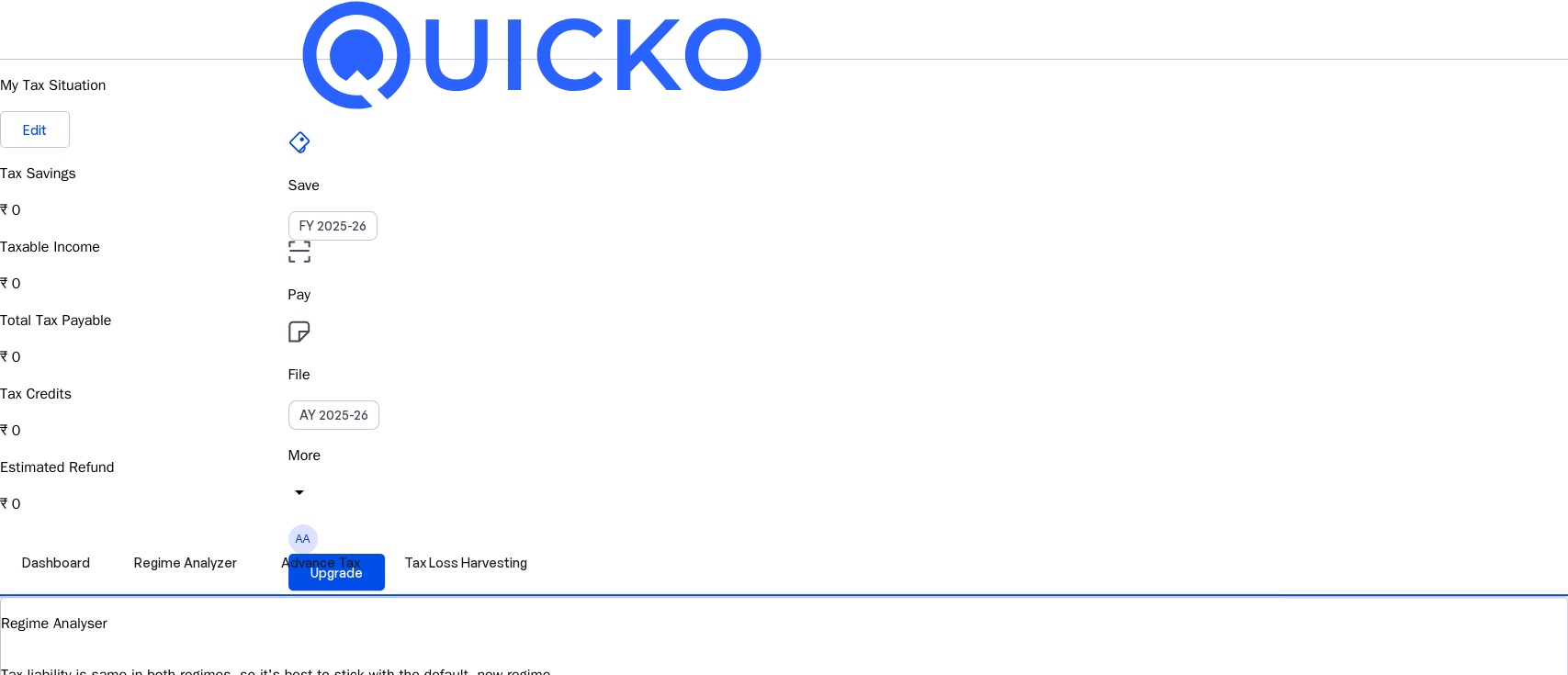 type 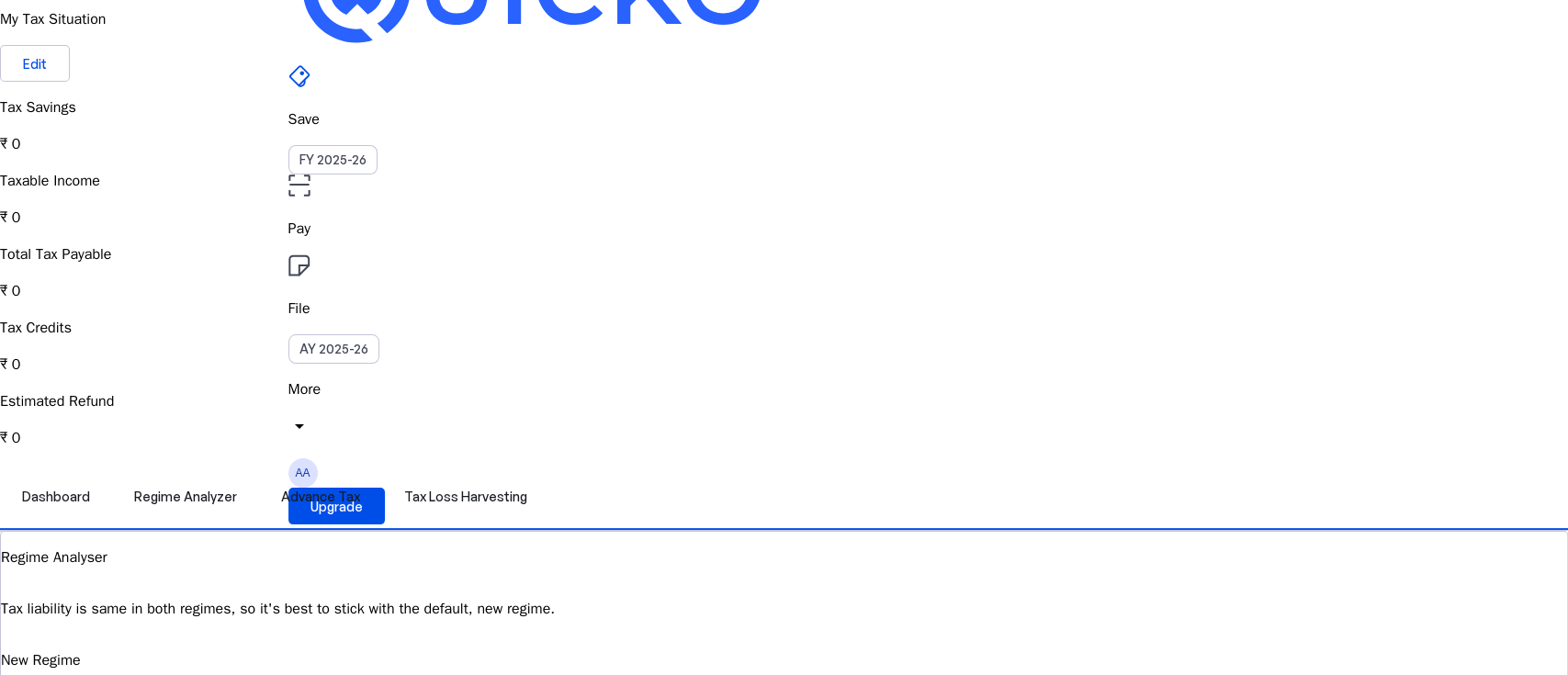 scroll, scrollTop: 0, scrollLeft: 0, axis: both 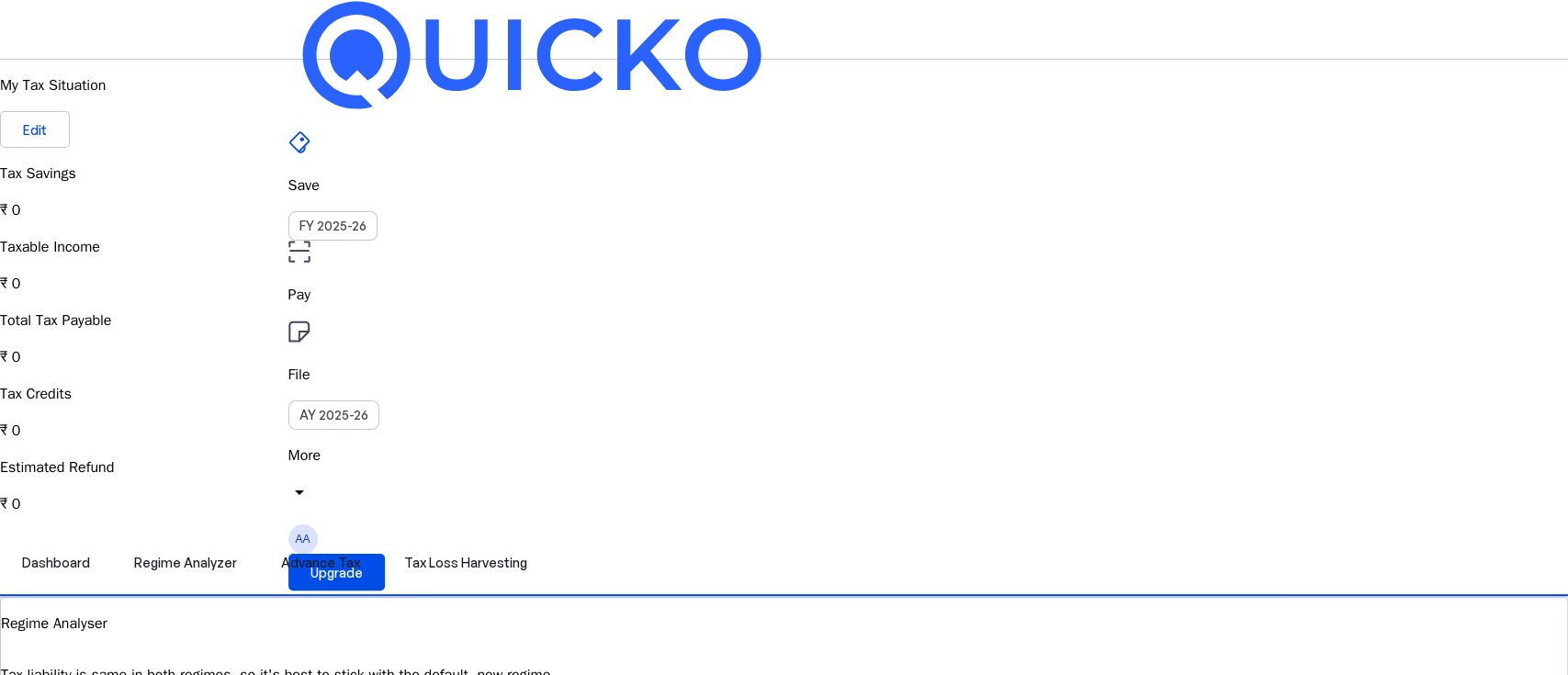 click on "File" at bounding box center (784, 295) 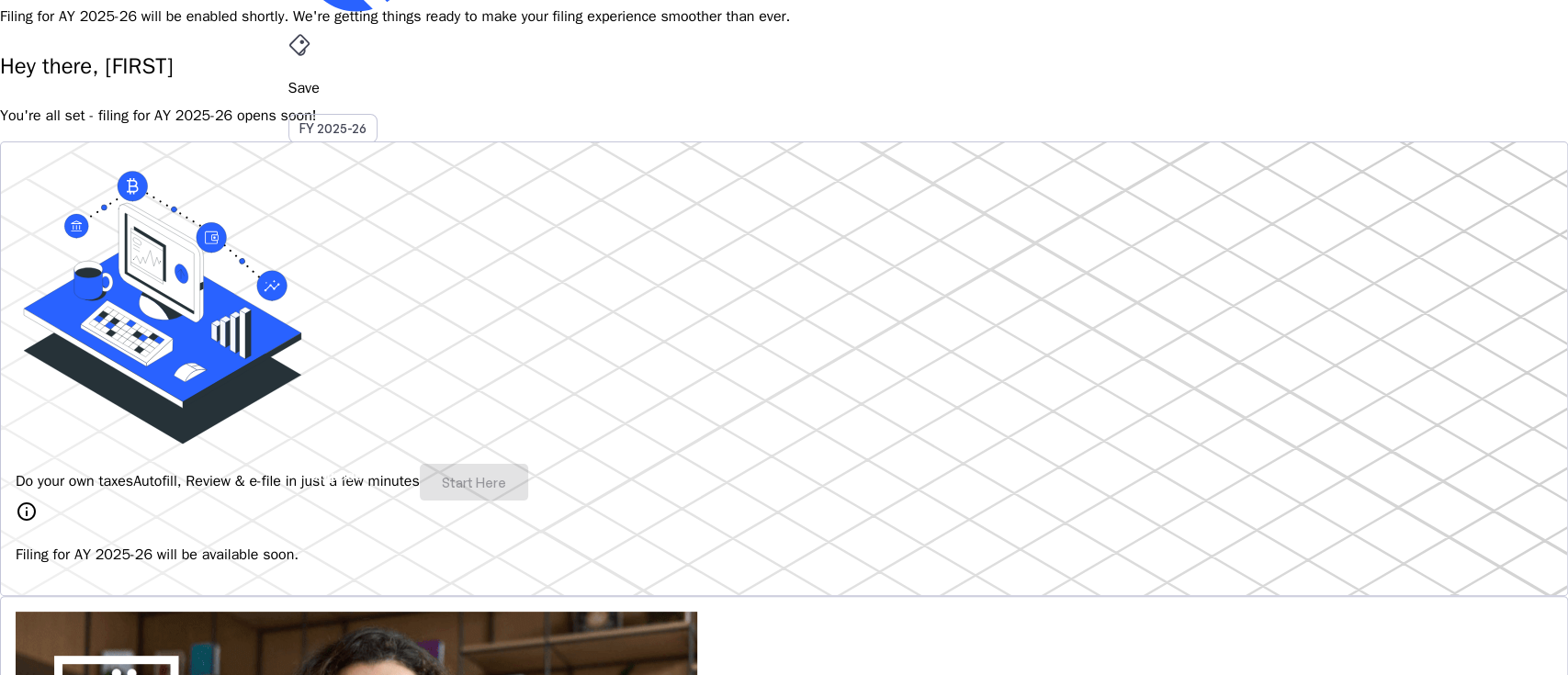 scroll, scrollTop: 147, scrollLeft: 0, axis: vertical 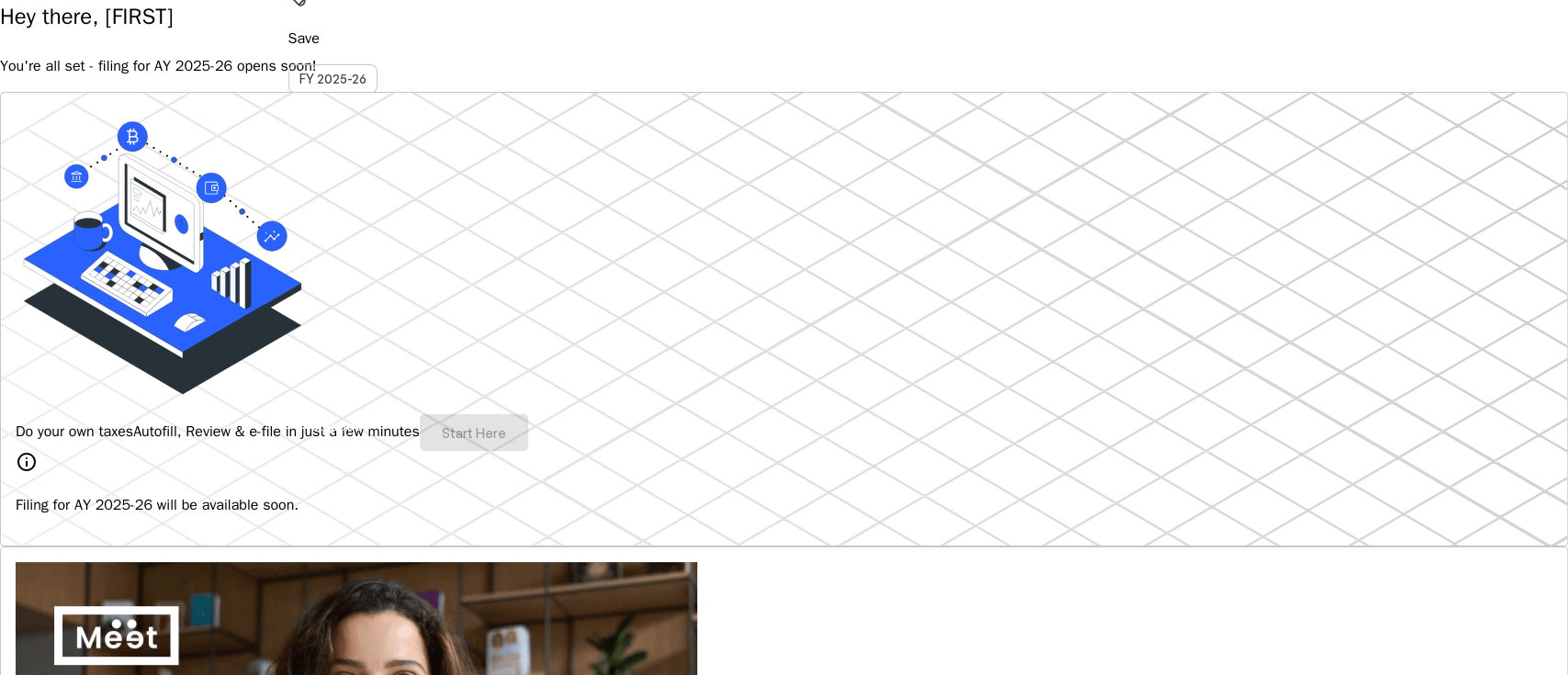 click on "Do your own taxes   Autofill, Review & e-file in just a few minutes   Start Here" at bounding box center [784, 433] 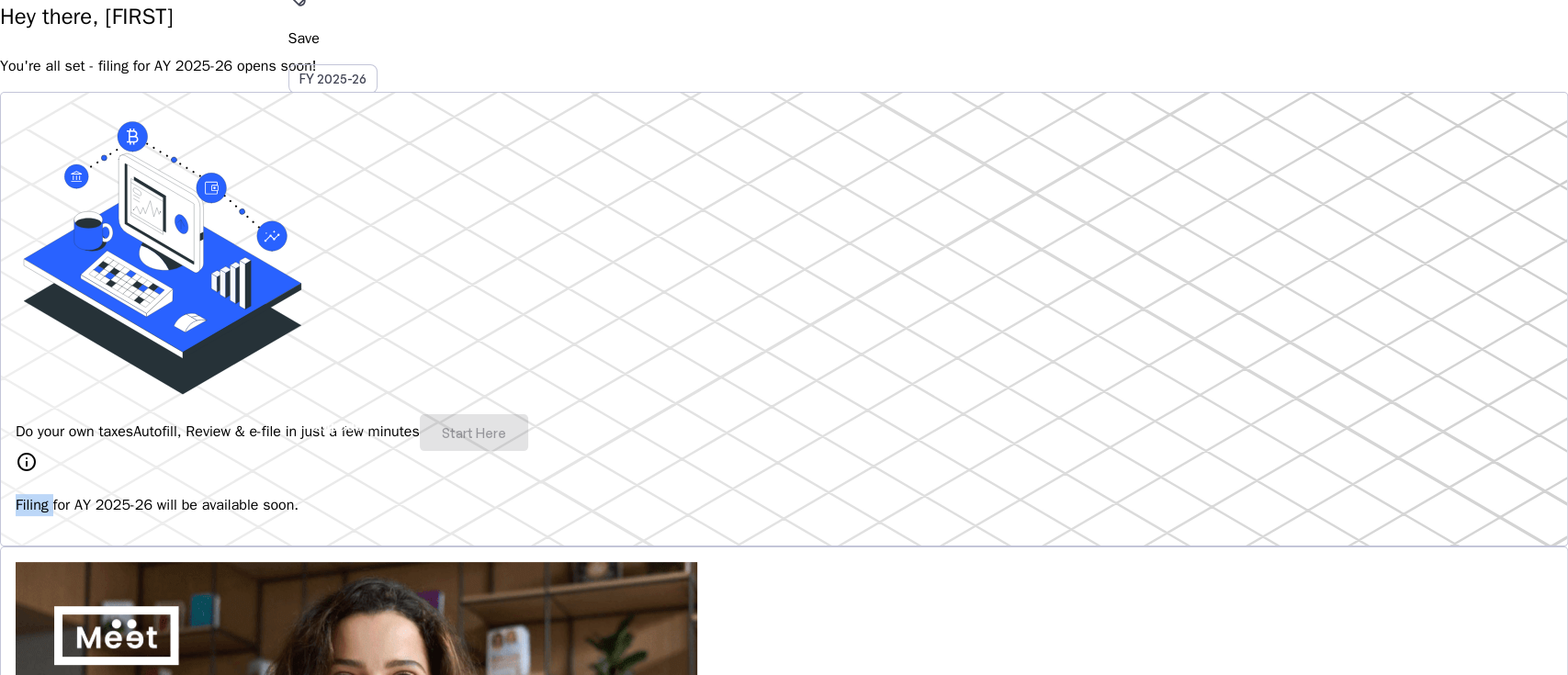 click on "Do your own taxes   Autofill, Review & e-file in just a few minutes   Start Here" at bounding box center (784, 433) 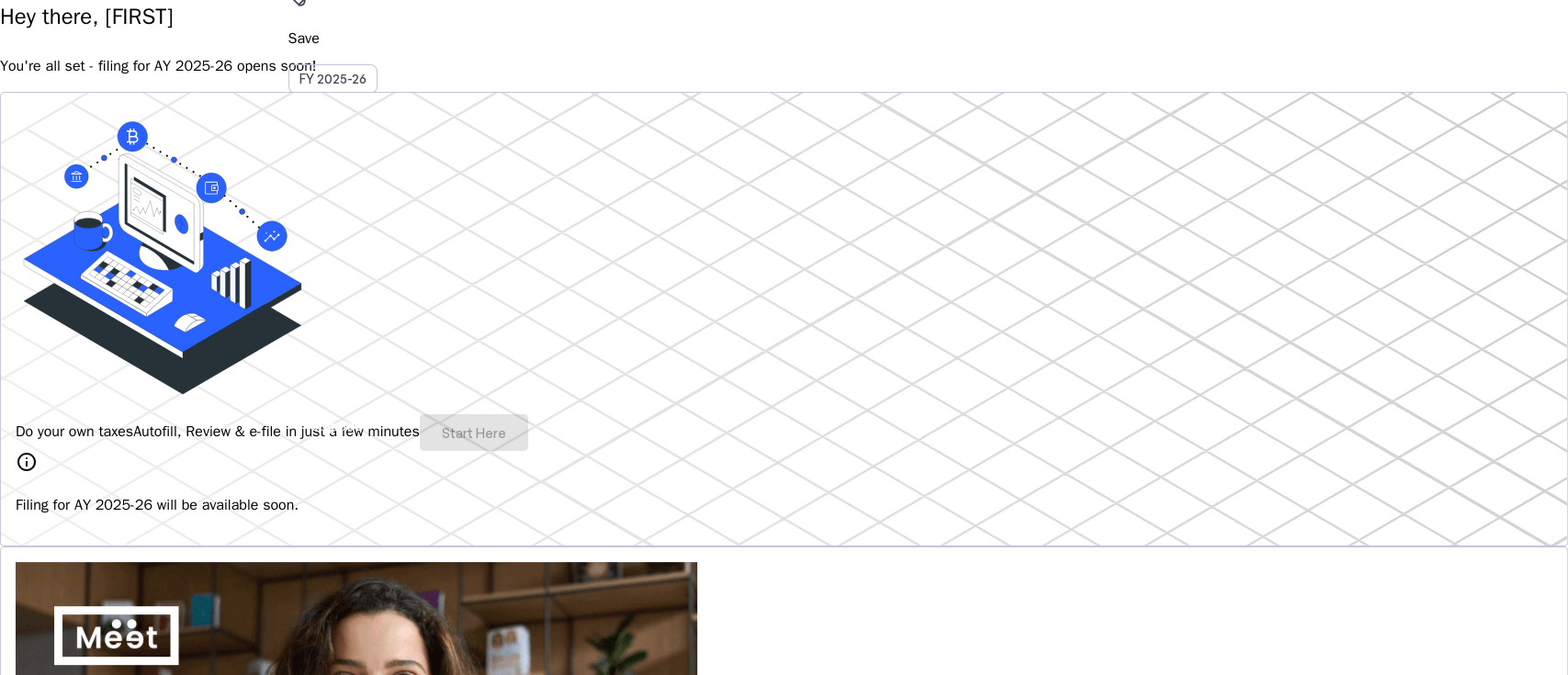 click on "Do your own taxes   Autofill, Review & e-file in just a few minutes   Start Here" at bounding box center (784, 433) 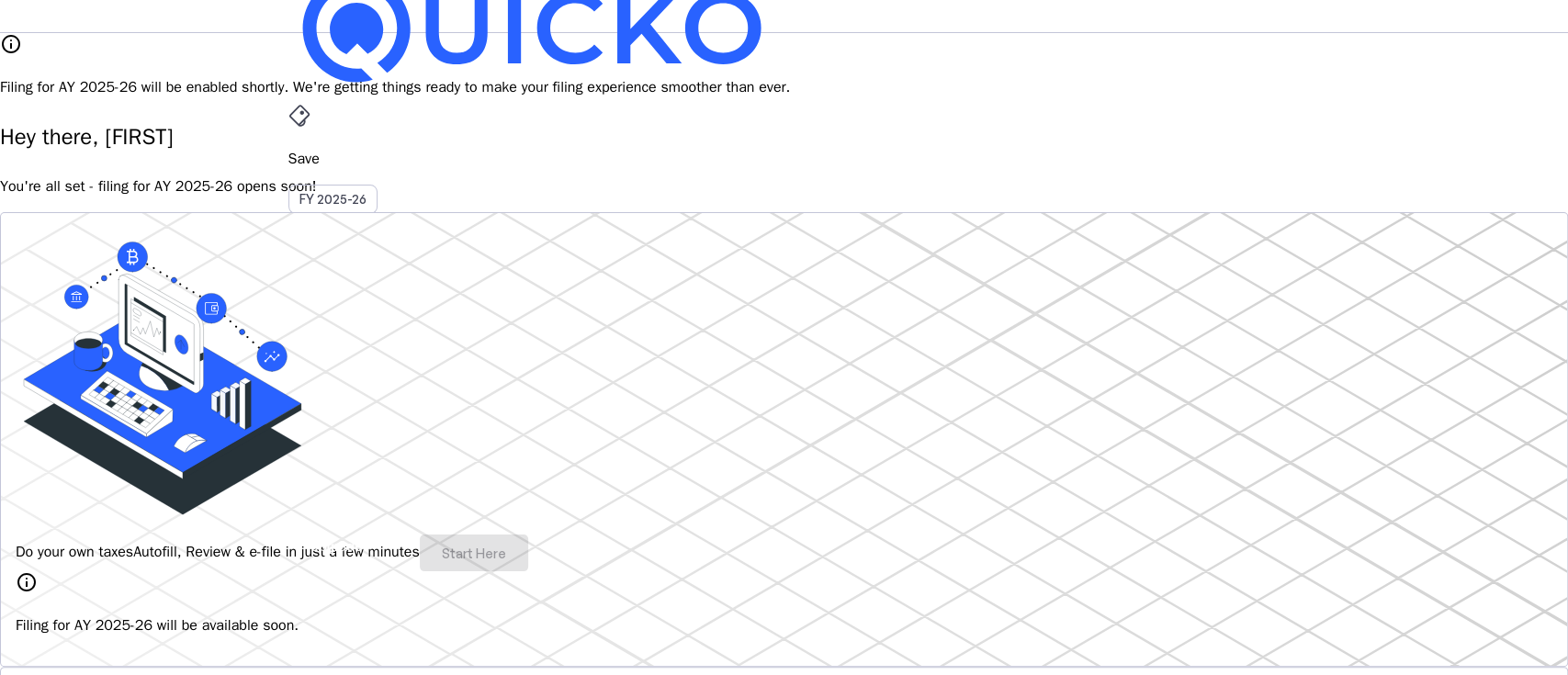 scroll, scrollTop: 0, scrollLeft: 0, axis: both 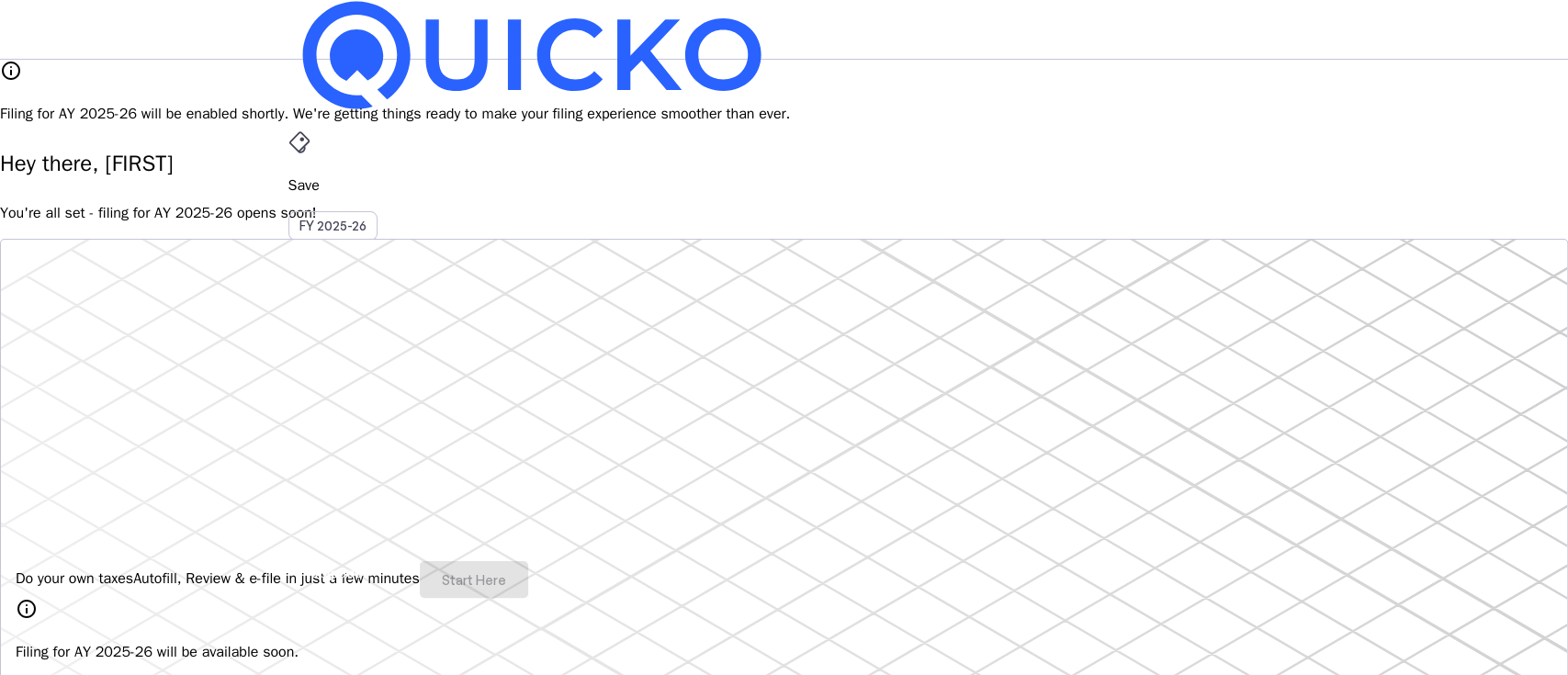 click on "Upgrade" at bounding box center (336, 572) 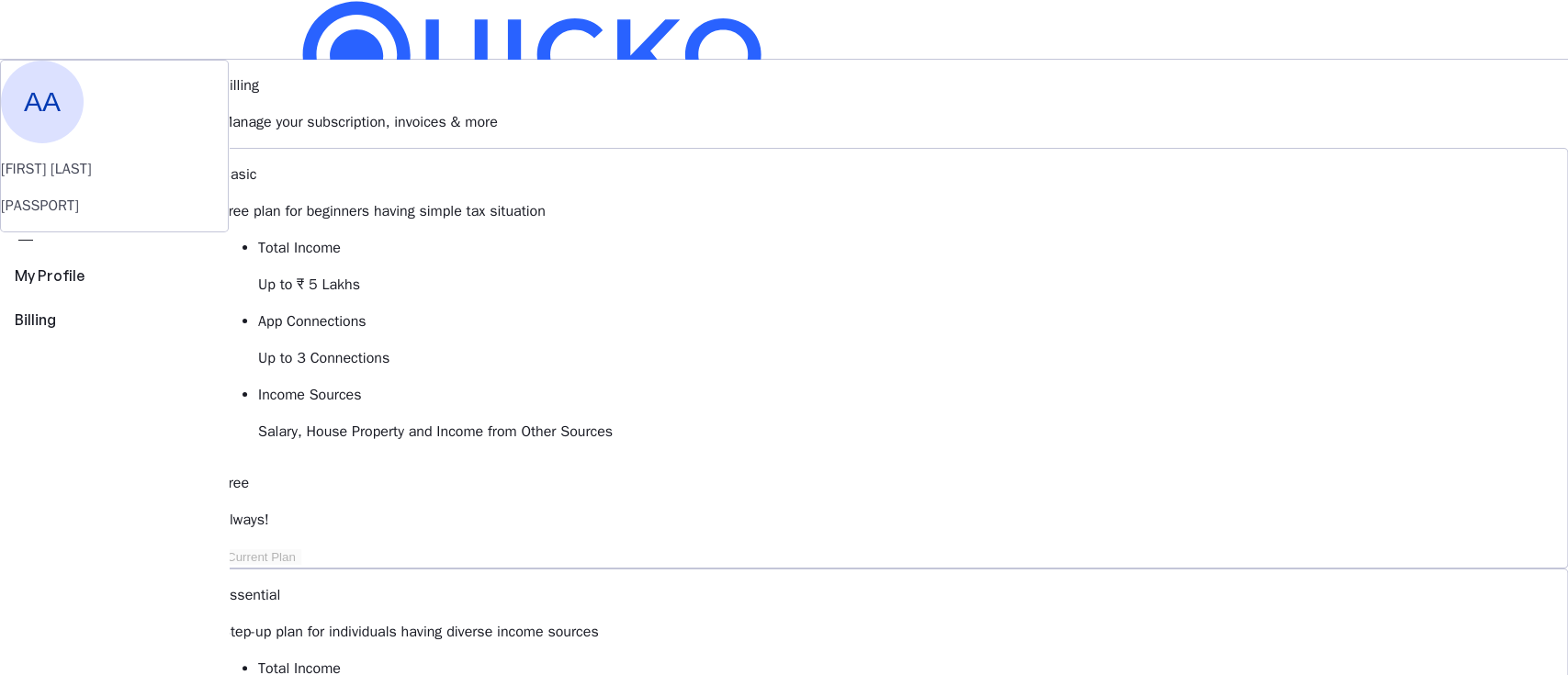 type 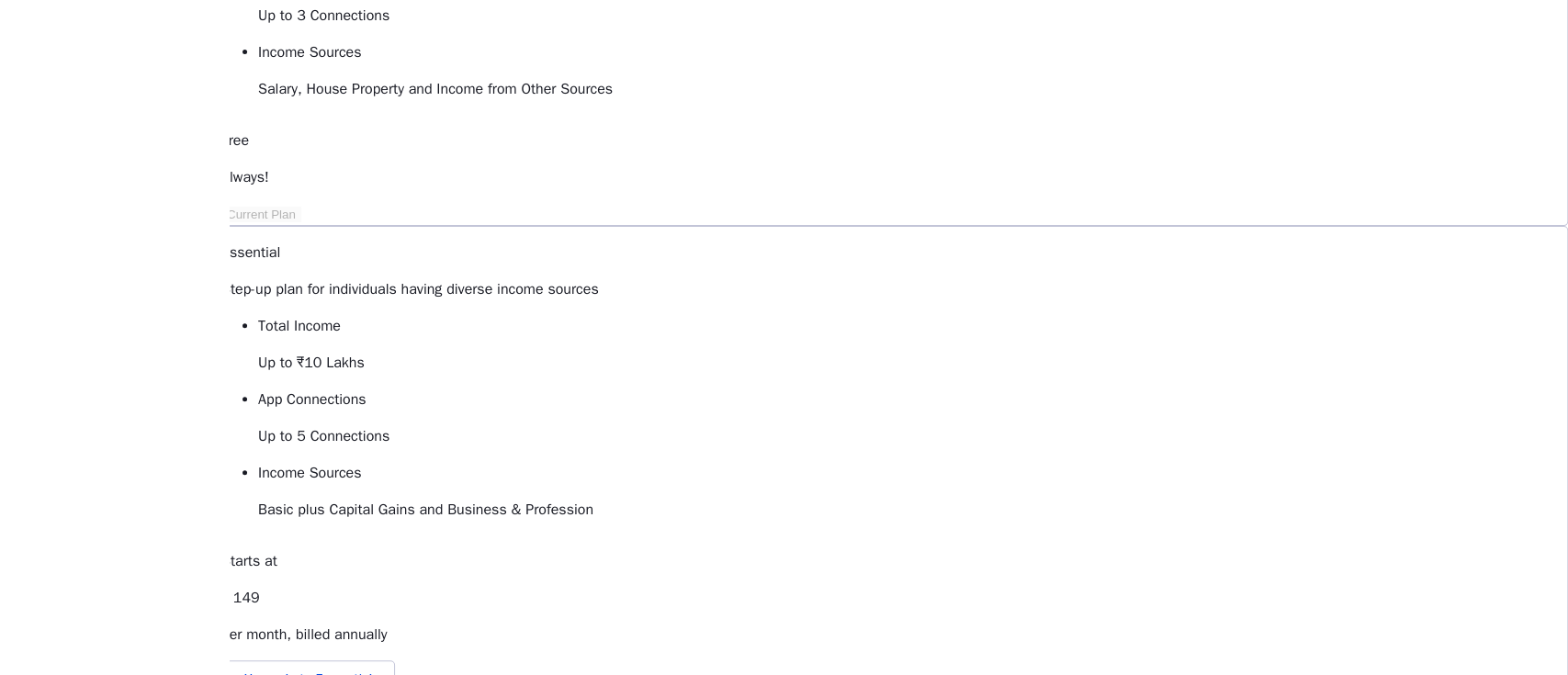 scroll, scrollTop: 244, scrollLeft: 0, axis: vertical 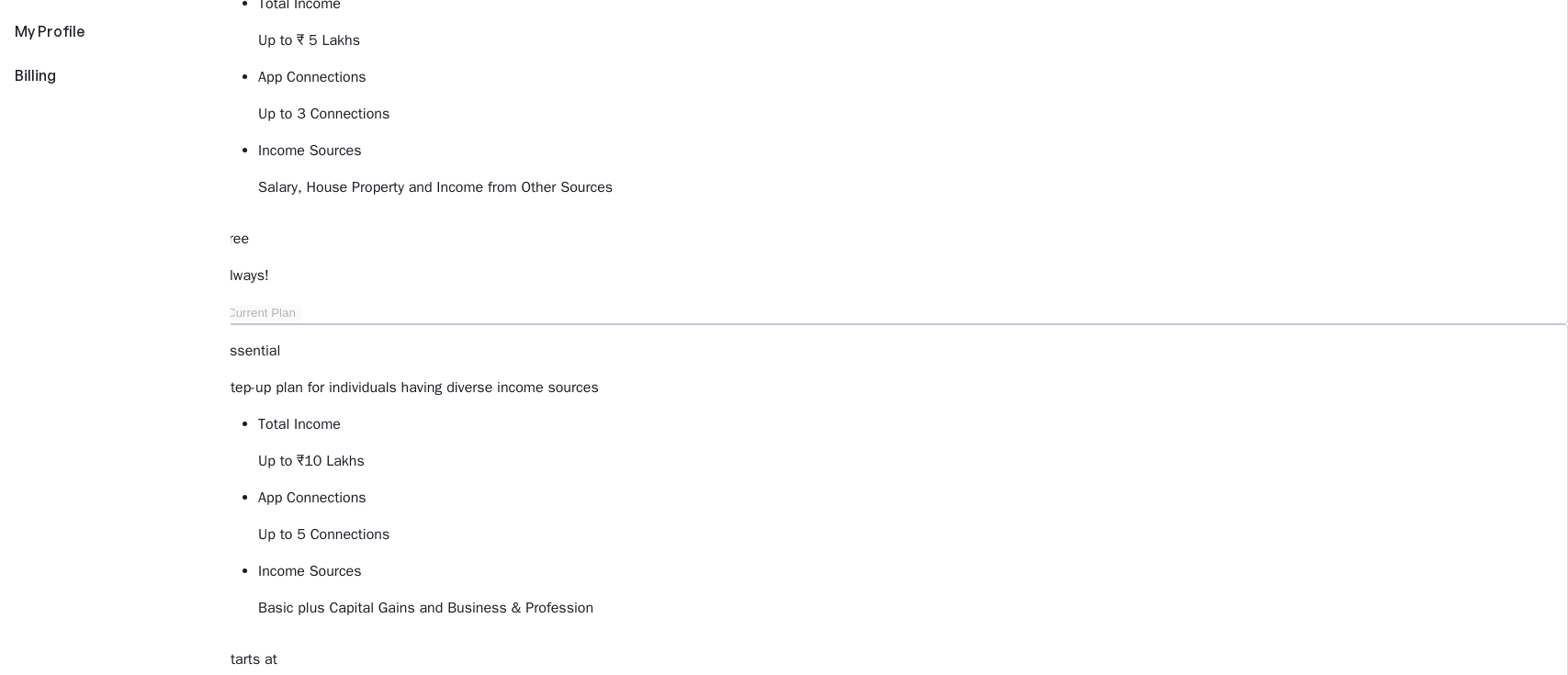 click on "Upgrade to Elite" at bounding box center [293, 1286] 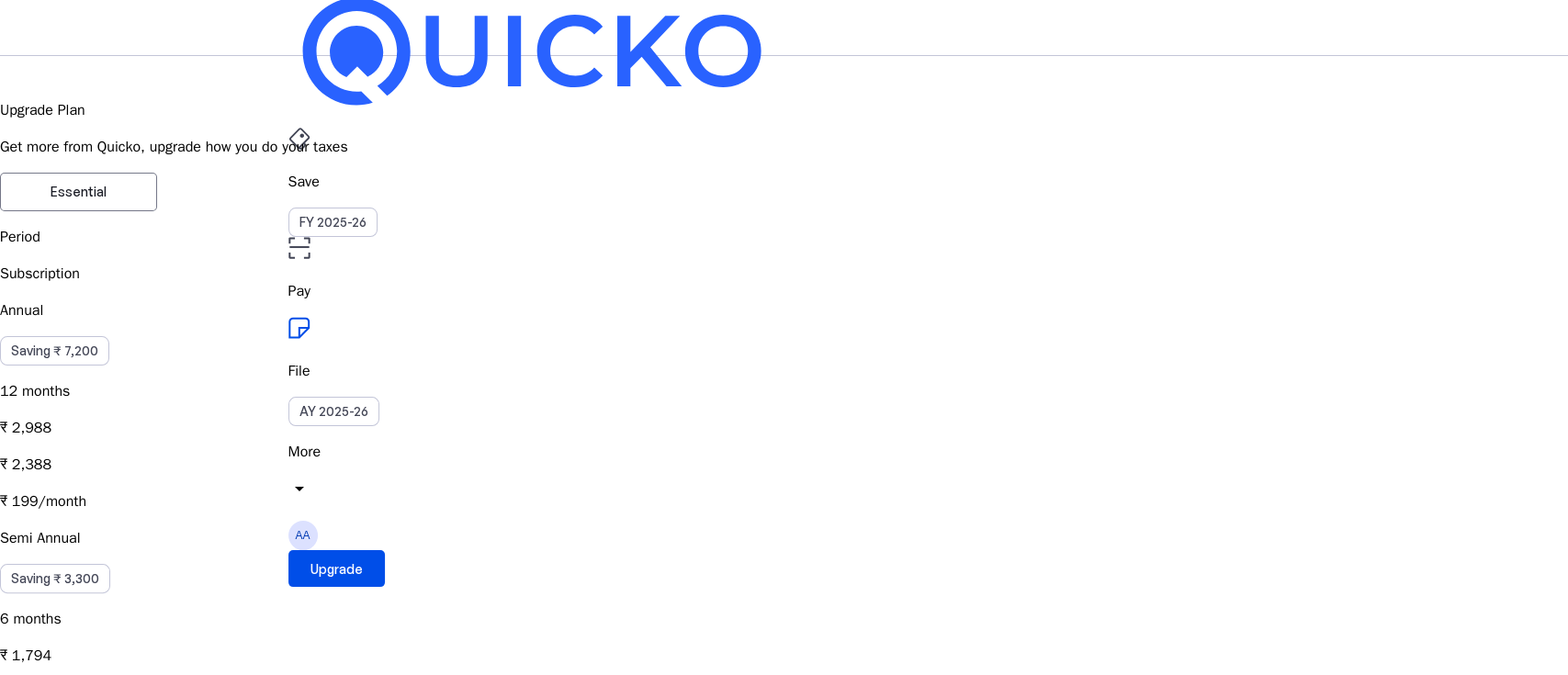 scroll, scrollTop: 49, scrollLeft: 0, axis: vertical 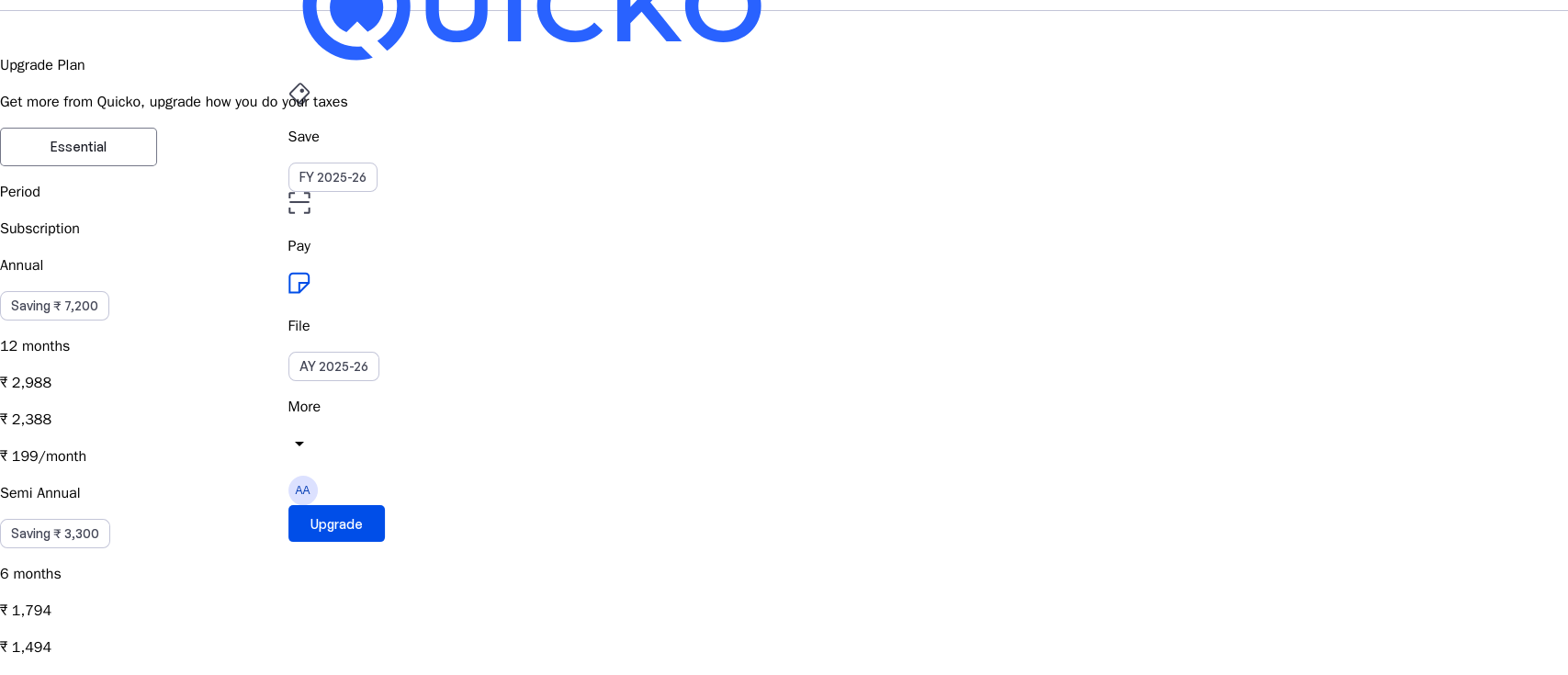click on "Quarterly  Saving ₹ 1,500  3 months   ₹ 1,047   ₹ 897  ₹ 299/month" at bounding box center [784, 816] 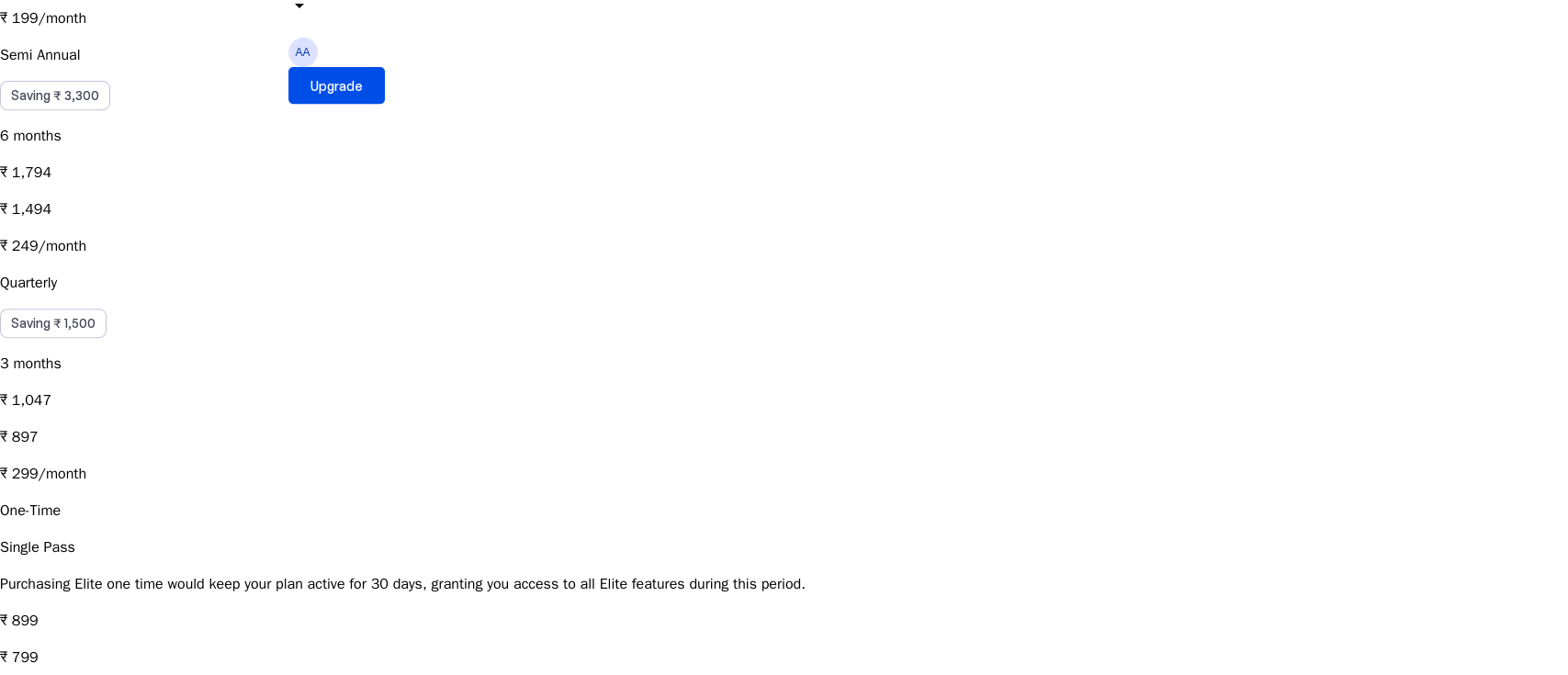 scroll, scrollTop: 489, scrollLeft: 0, axis: vertical 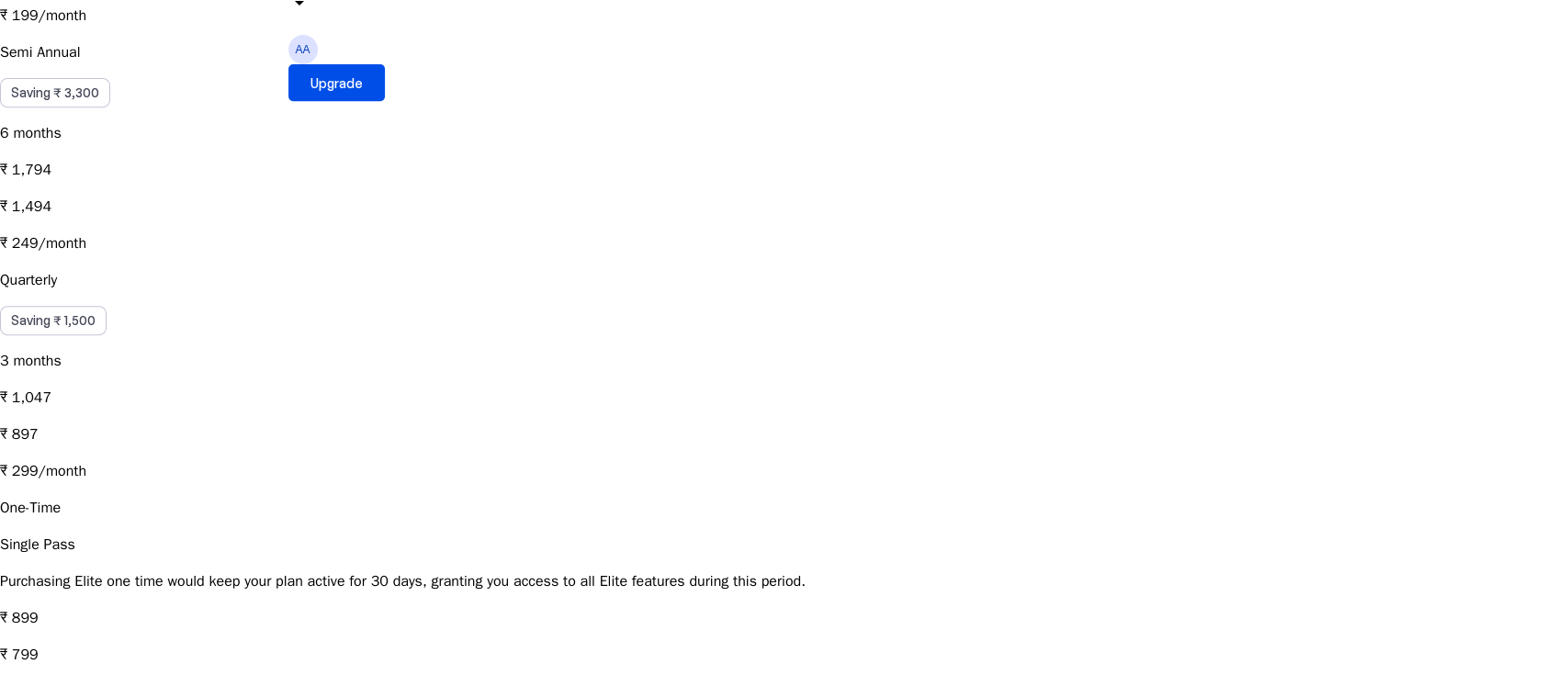 click on "local_activity Apply Coupon chevron_right" at bounding box center [784, 772] 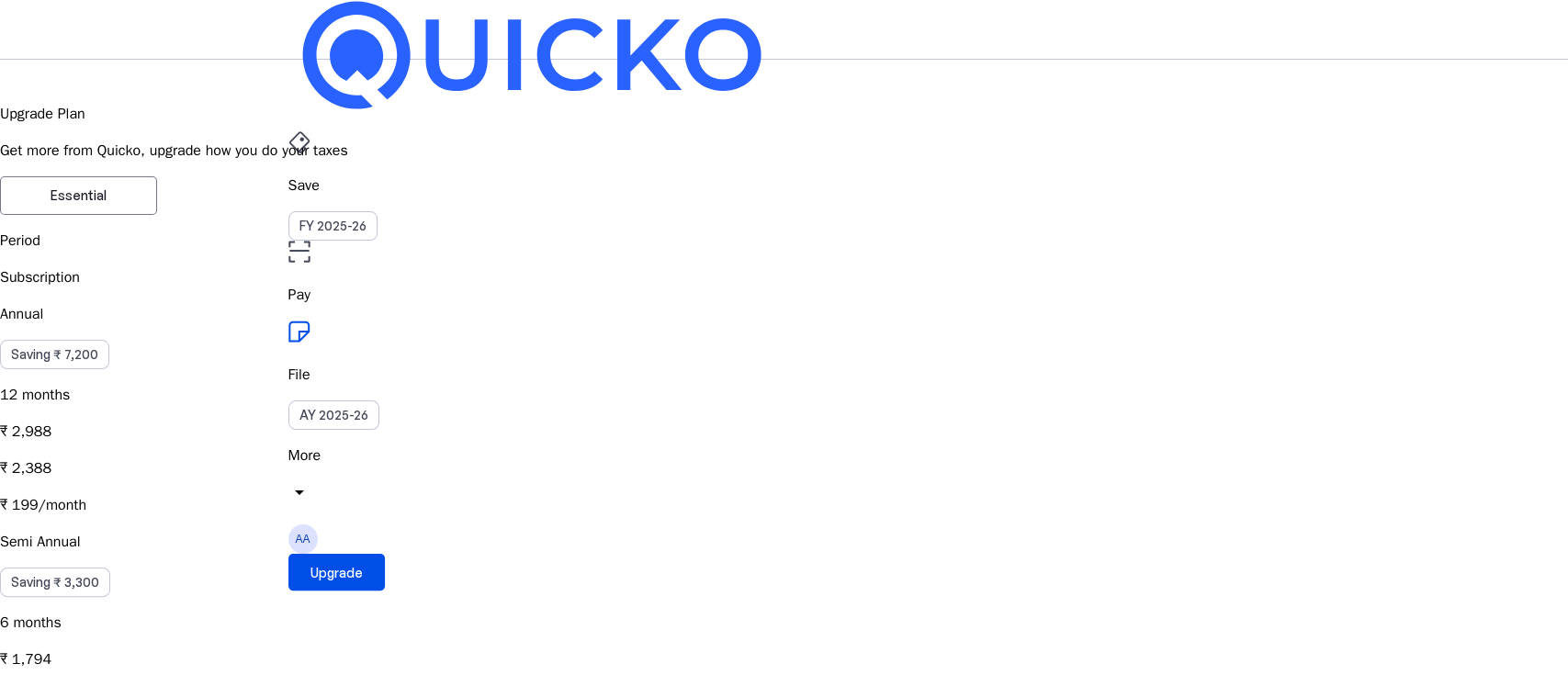 click on "cancel" at bounding box center (11, 2222) 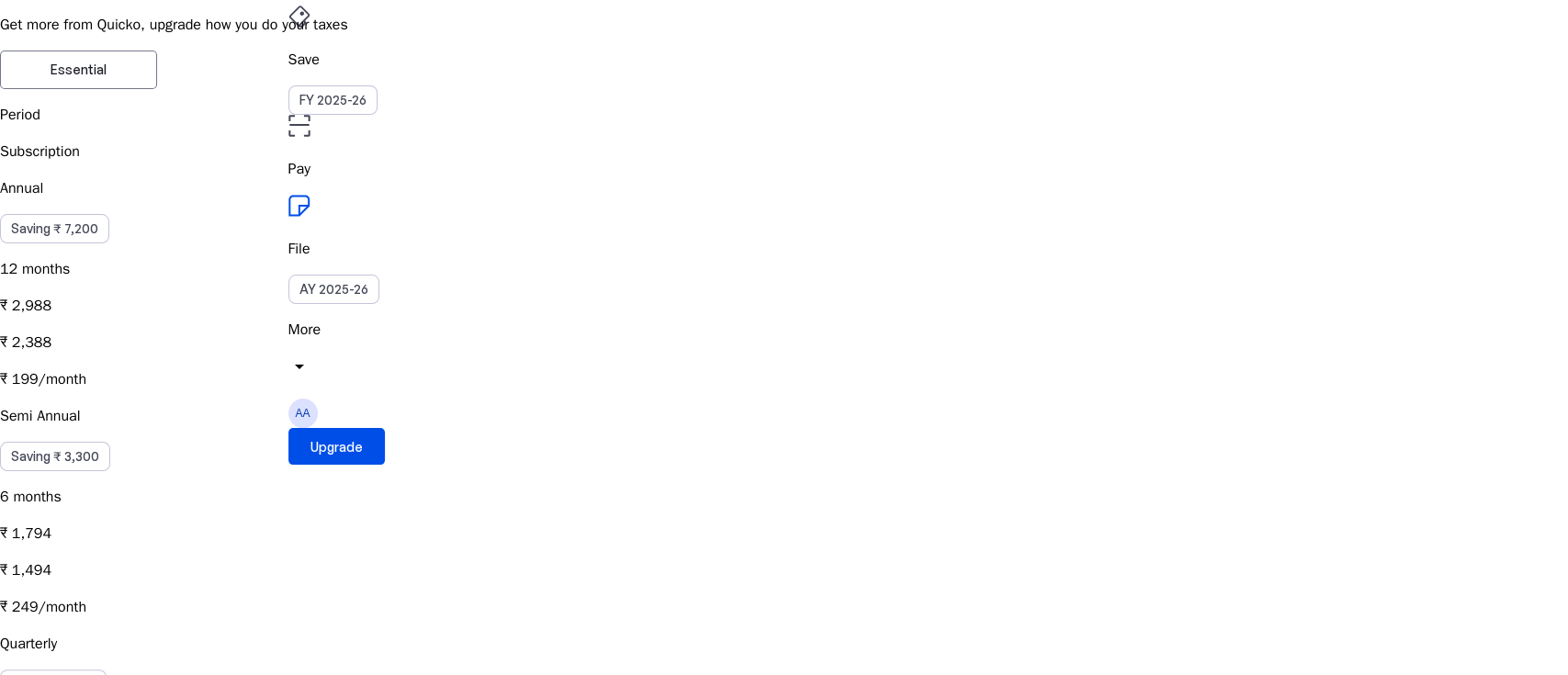 scroll, scrollTop: 129, scrollLeft: 0, axis: vertical 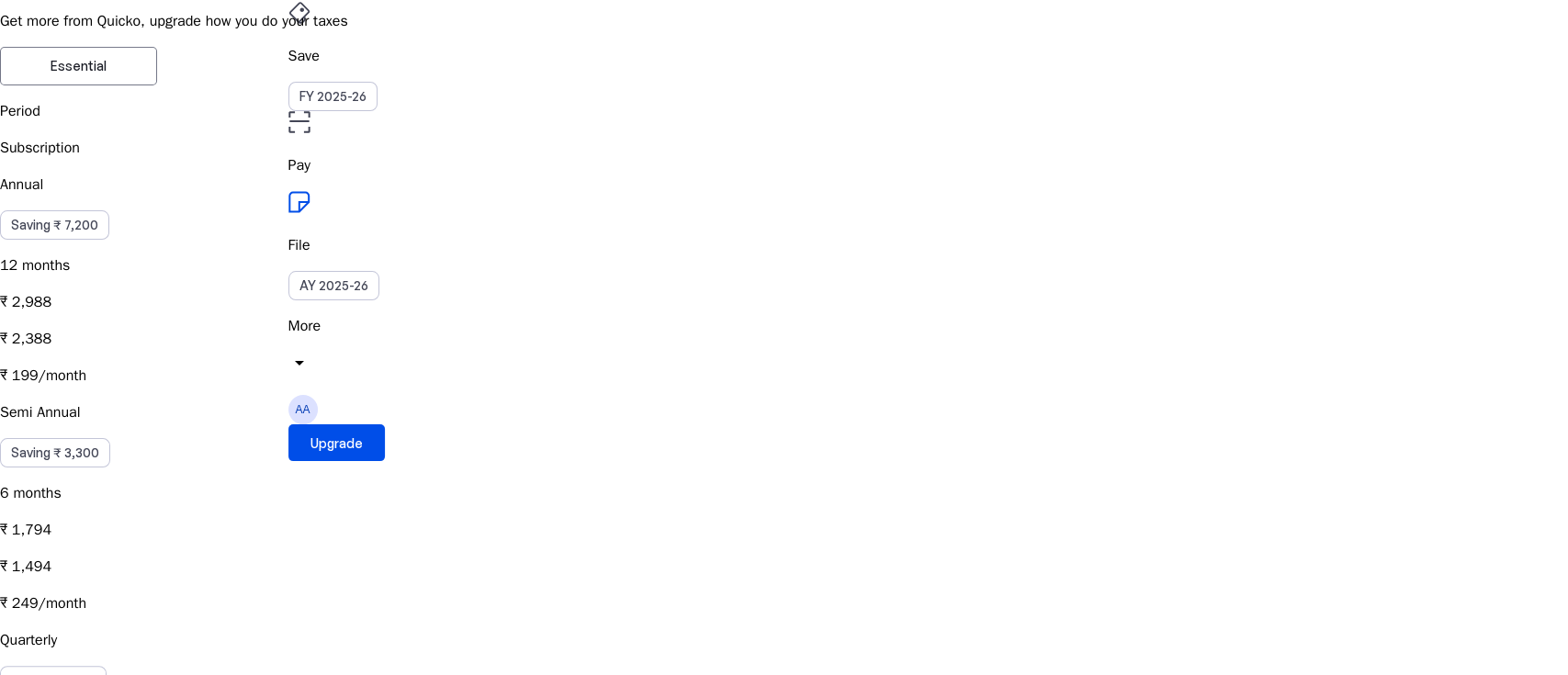 click on "Essential" at bounding box center (78, 66) 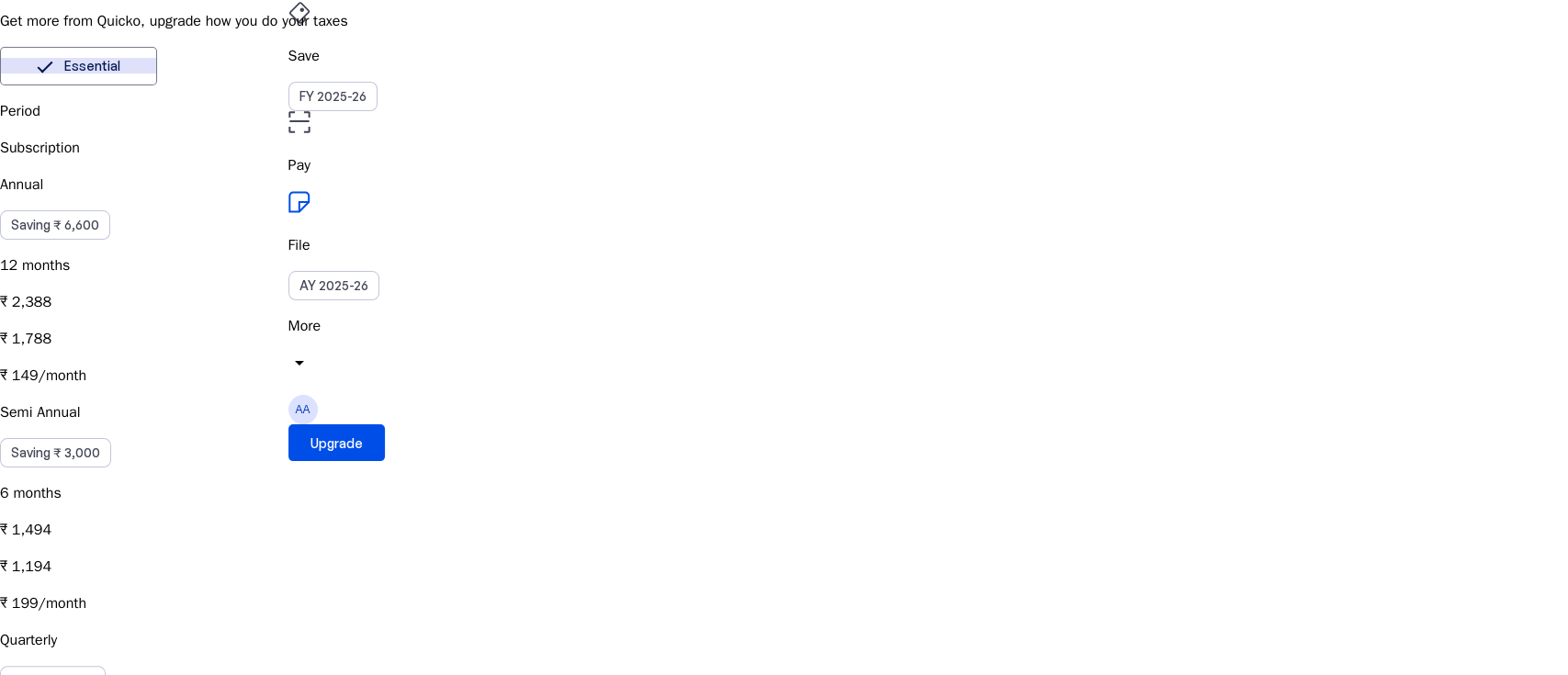 type 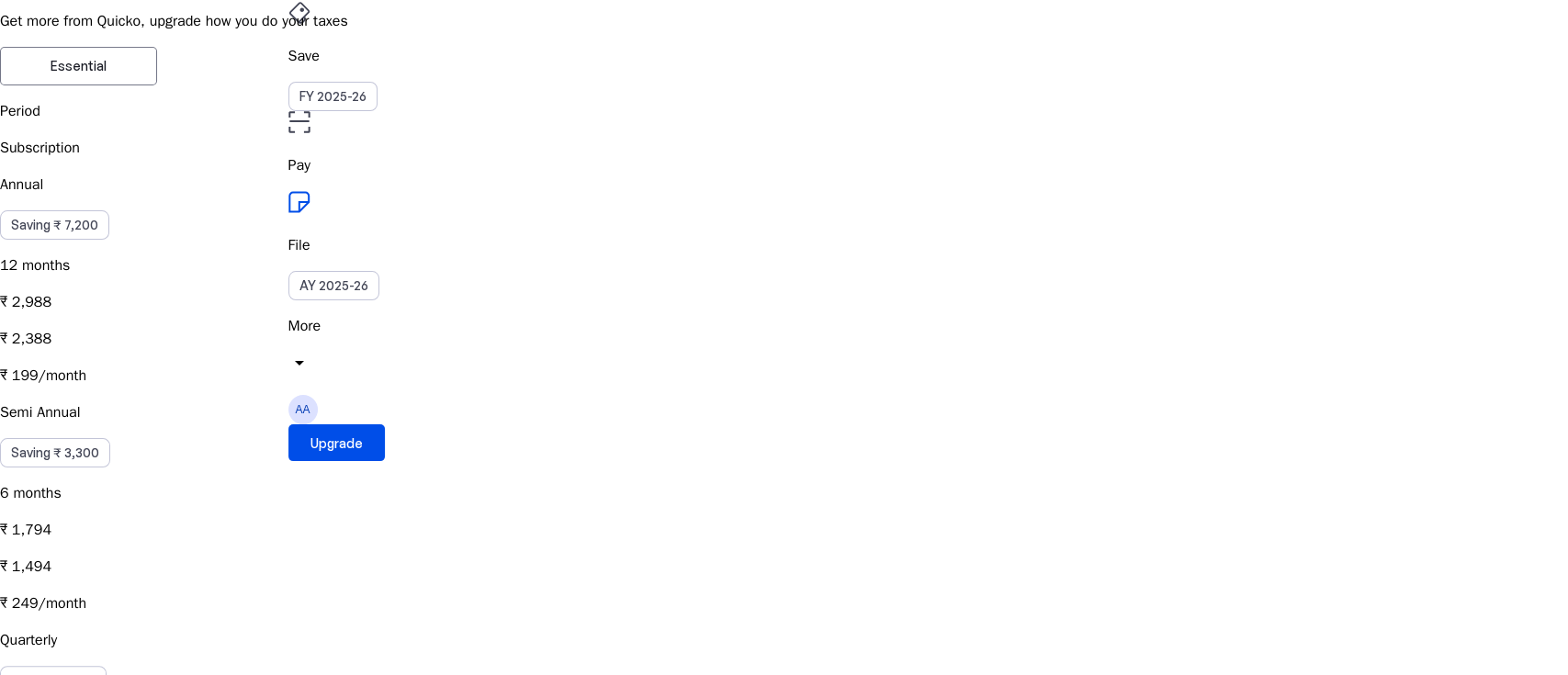 type 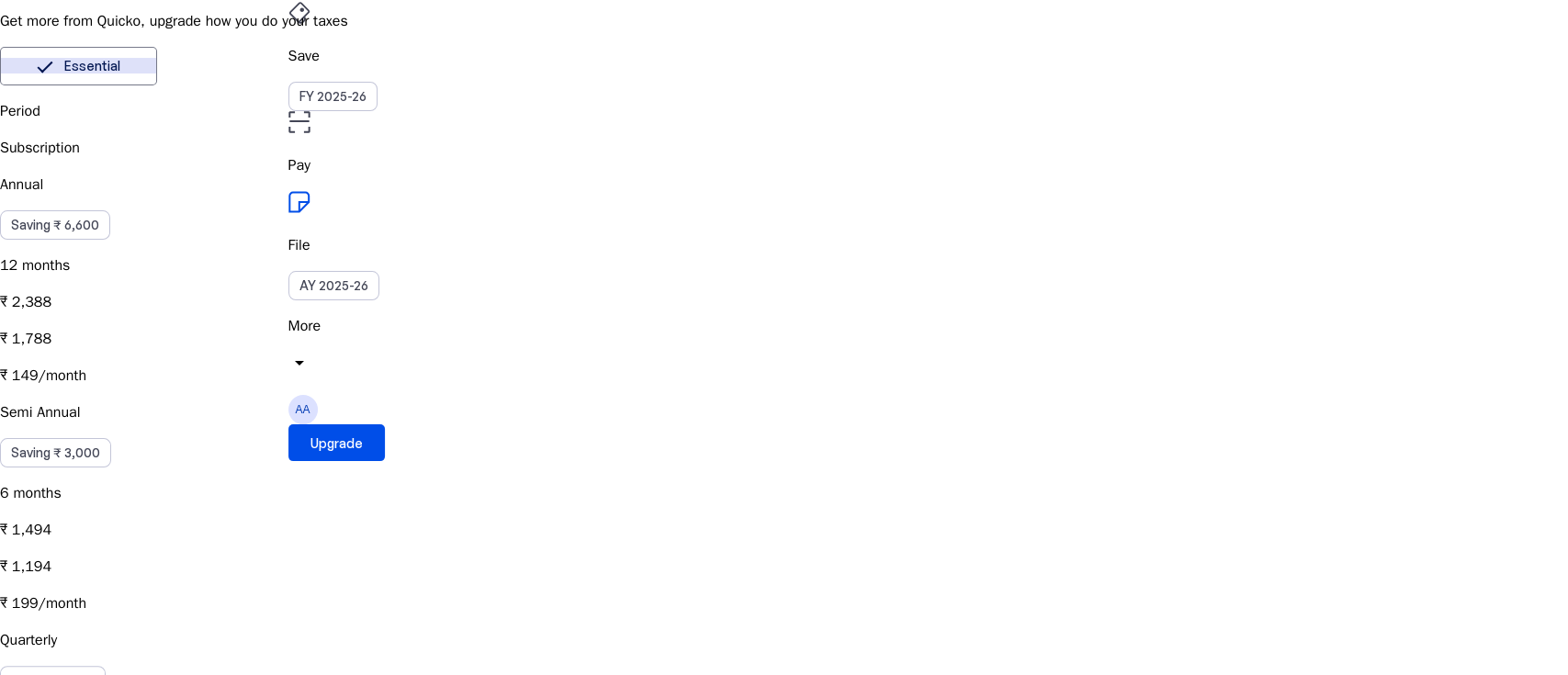 click on "Essential" at bounding box center [78, 66] 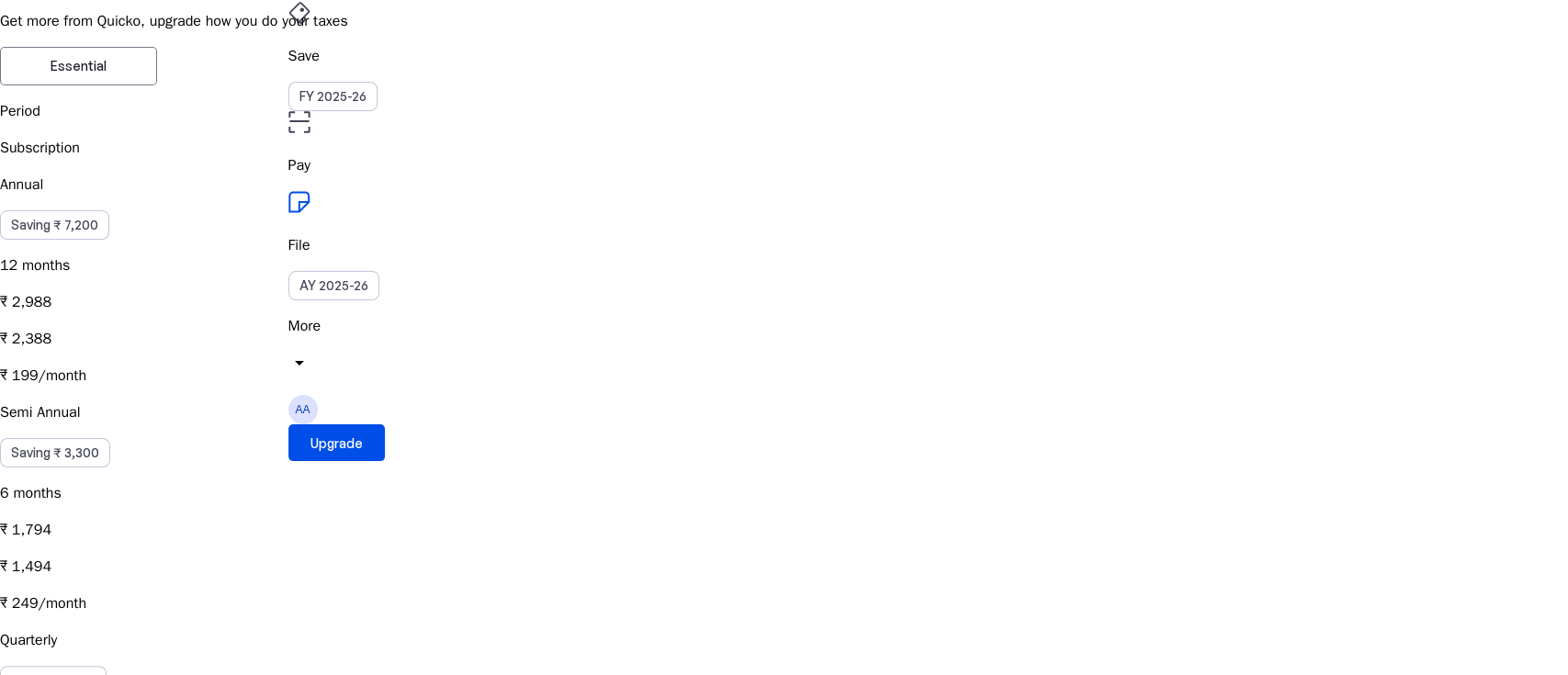 click on "₹ 1,047" at bounding box center (784, 530) 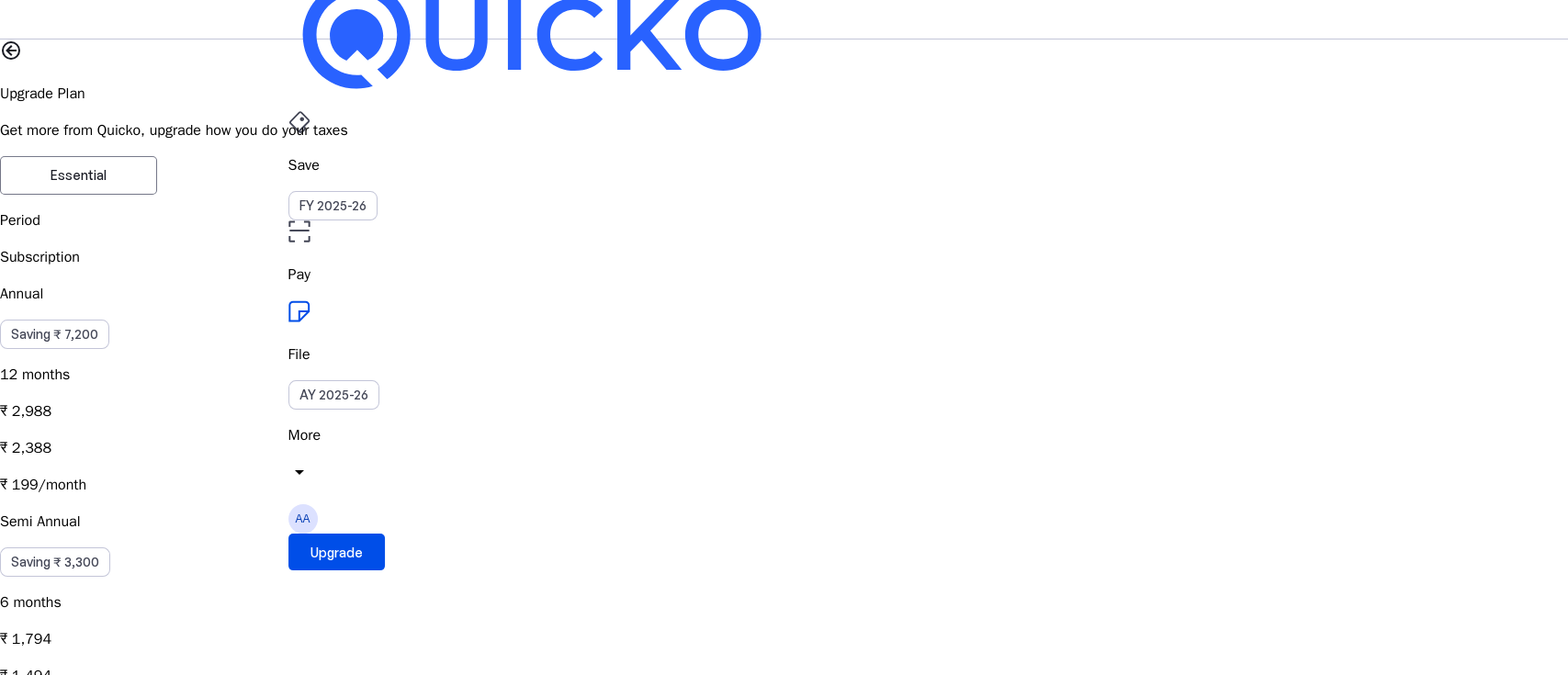 scroll, scrollTop: 0, scrollLeft: 0, axis: both 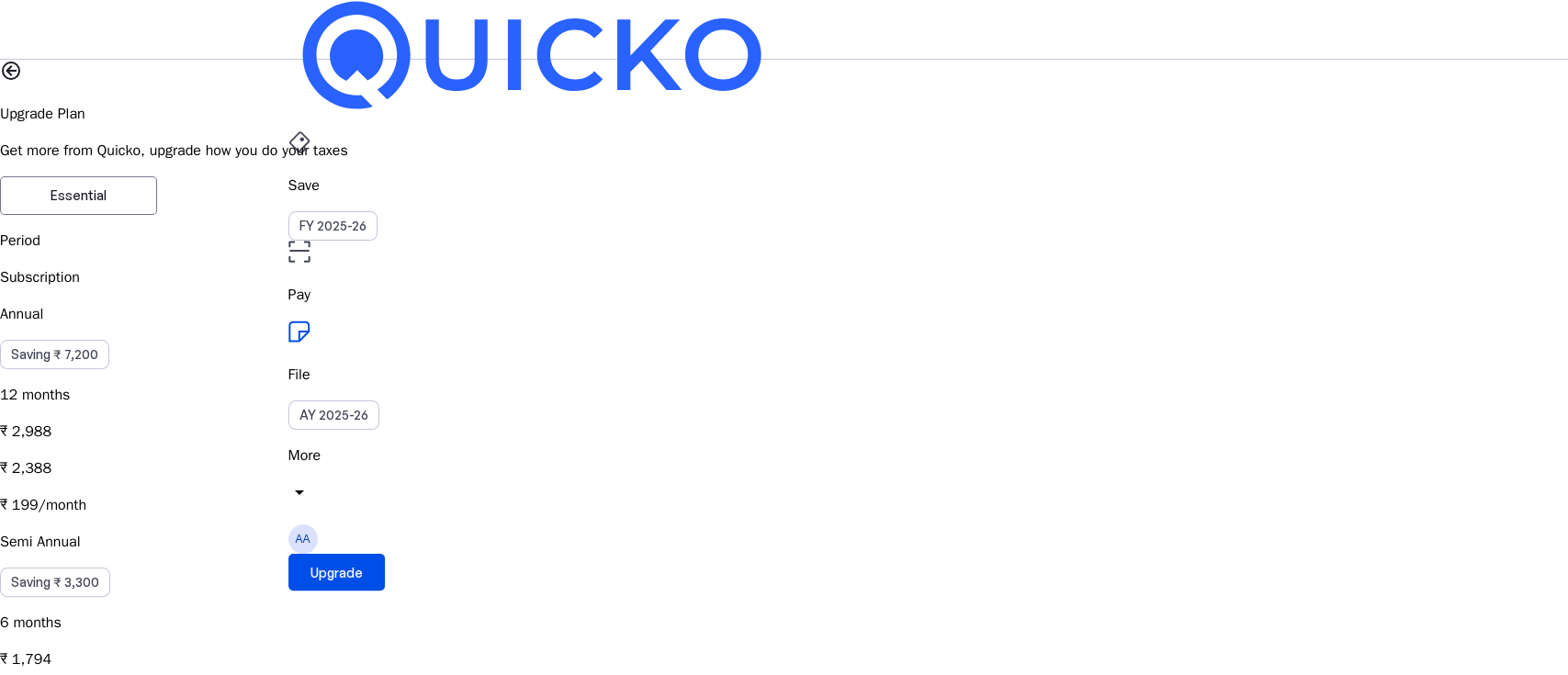 click on "File" at bounding box center (784, 375) 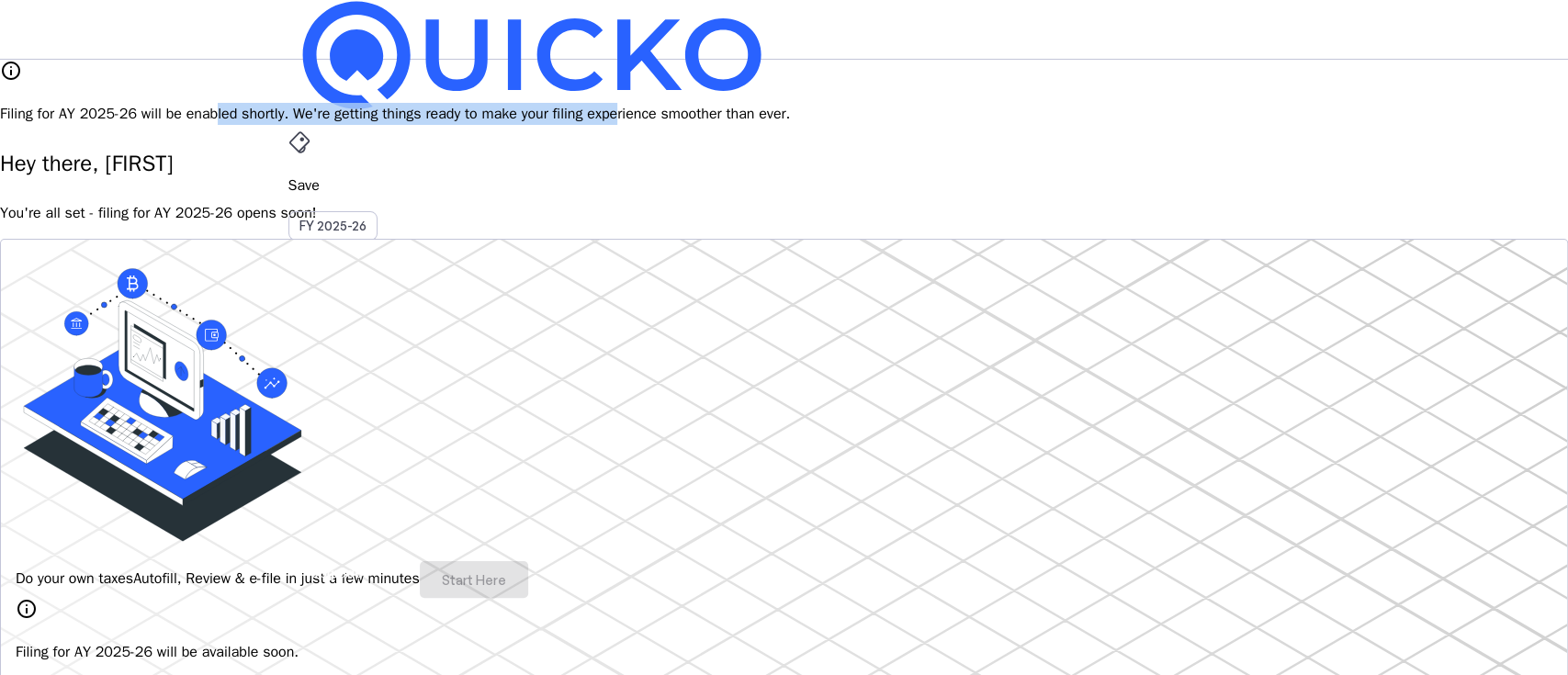 drag, startPoint x: 629, startPoint y: 88, endPoint x: 997, endPoint y: 102, distance: 368.26621 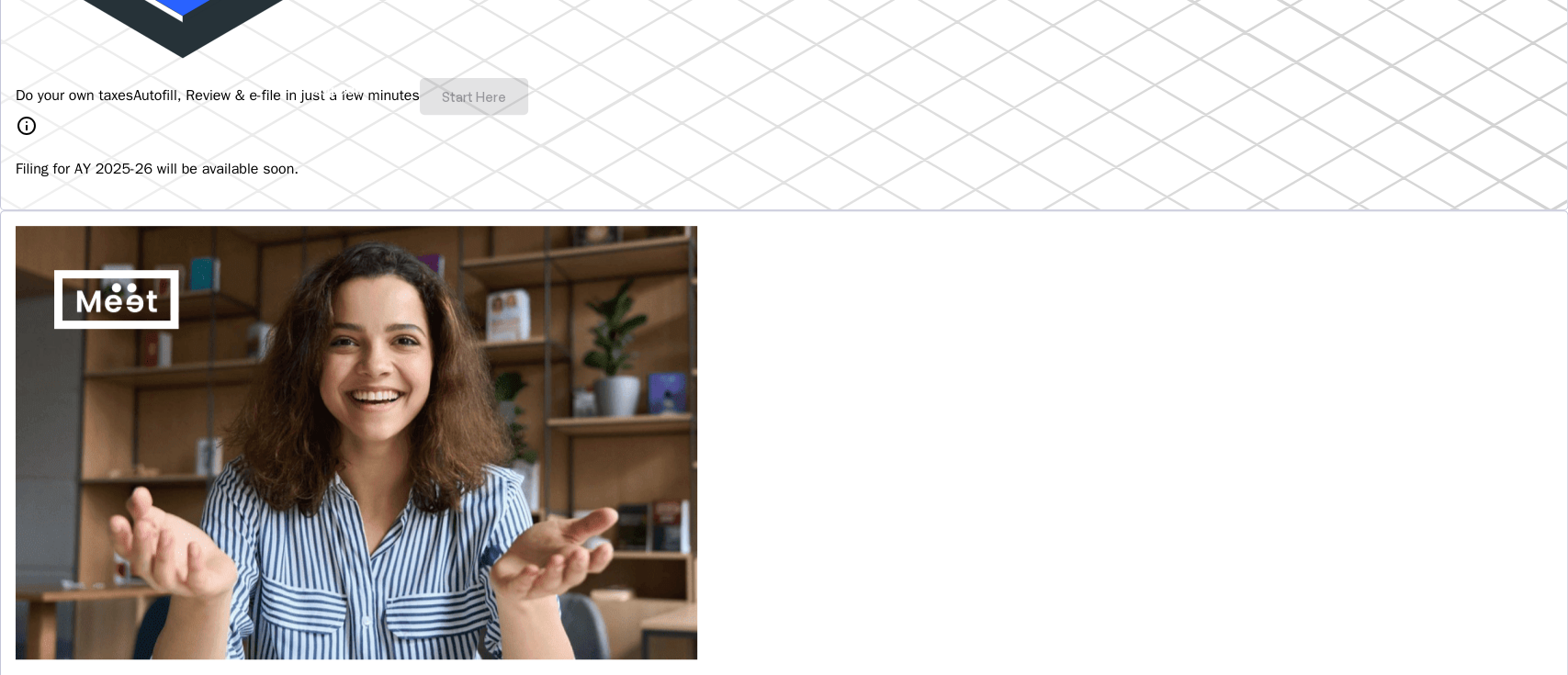 scroll, scrollTop: 489, scrollLeft: 0, axis: vertical 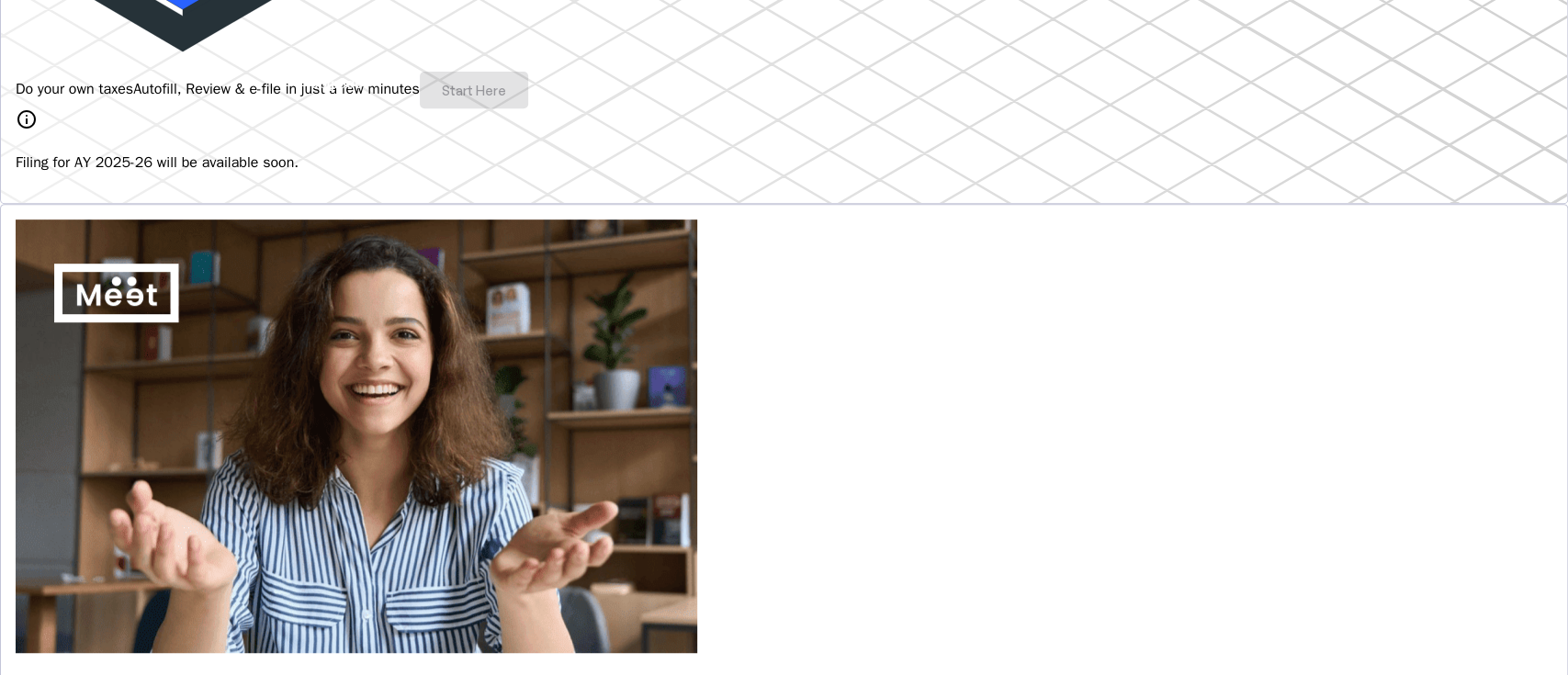 click on "Do your own taxes   Autofill, Review & e-file in just a few minutes   Start Here" at bounding box center [784, 90] 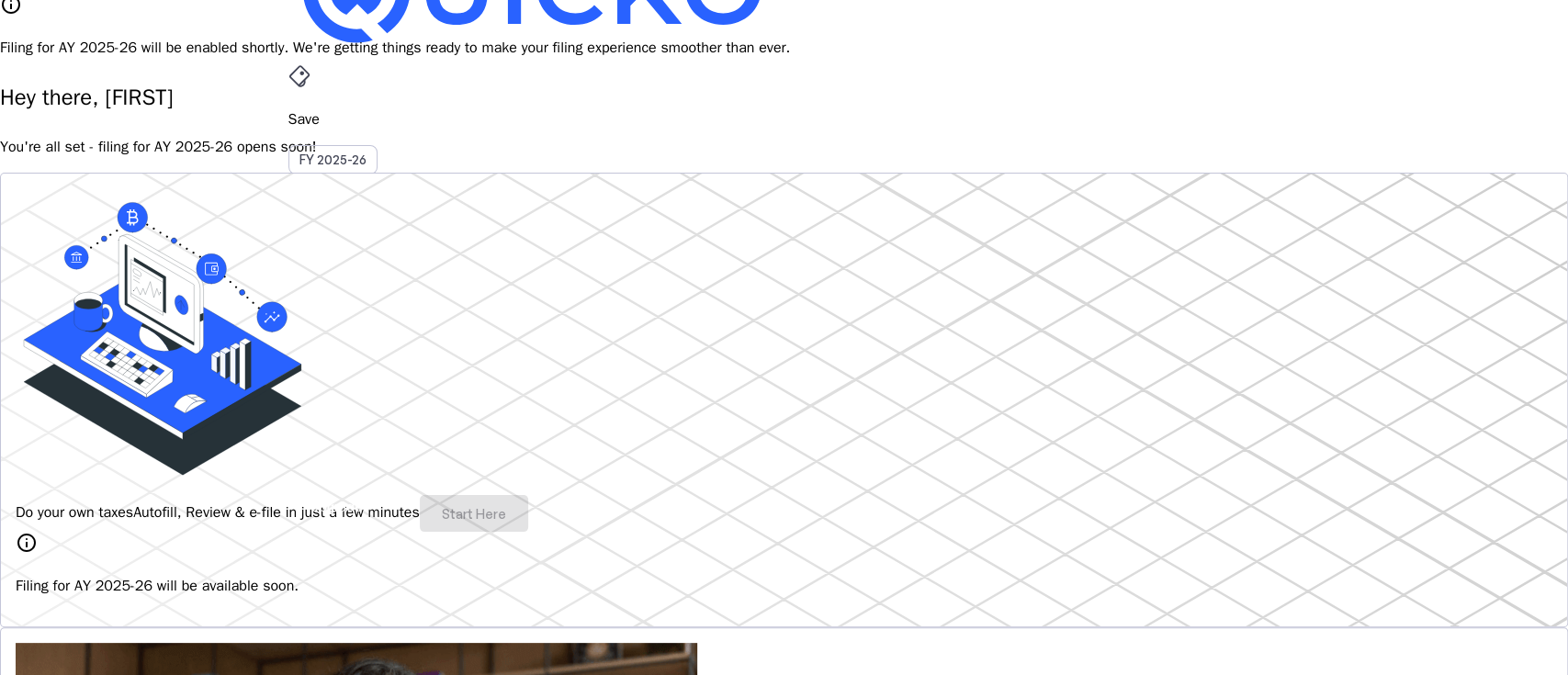 scroll, scrollTop: 0, scrollLeft: 0, axis: both 